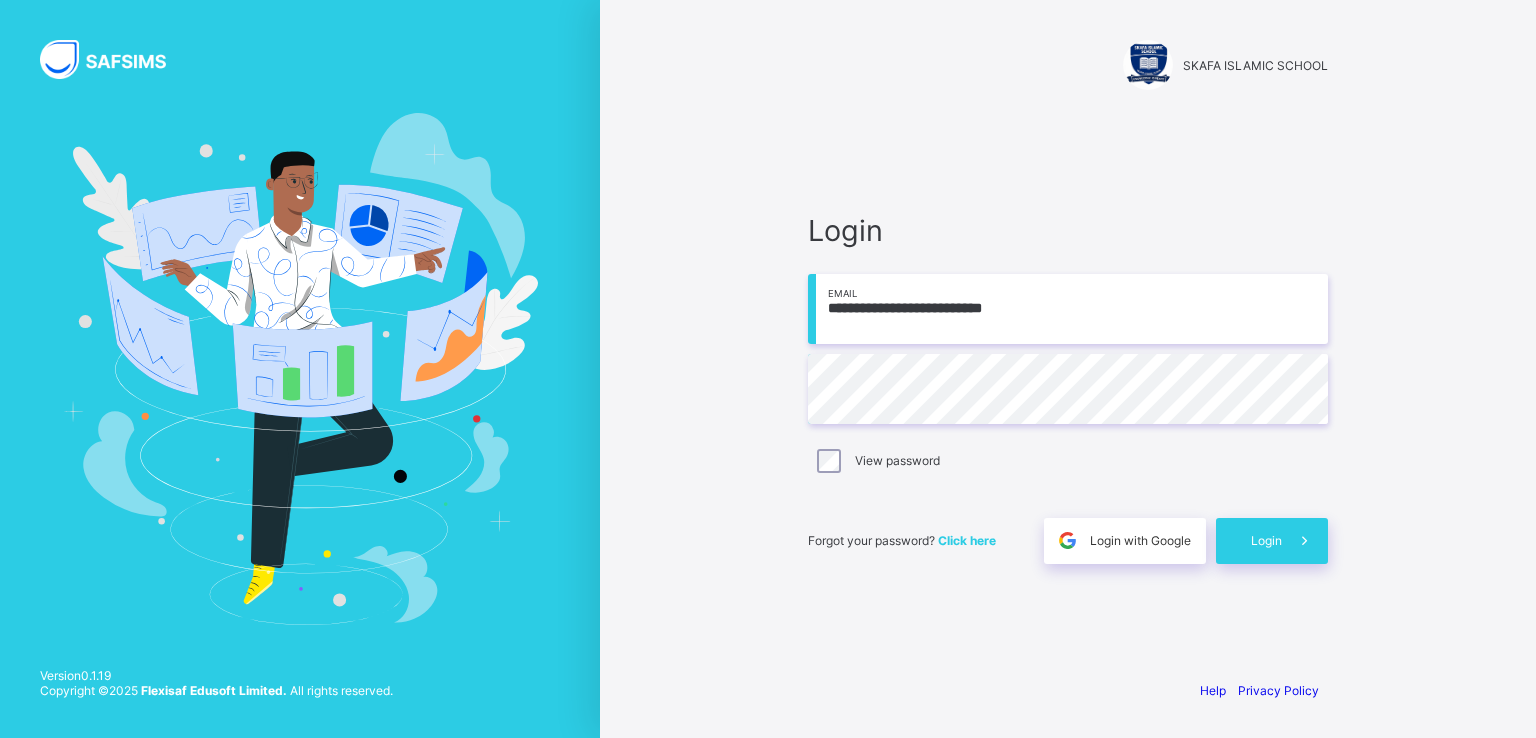 scroll, scrollTop: 0, scrollLeft: 0, axis: both 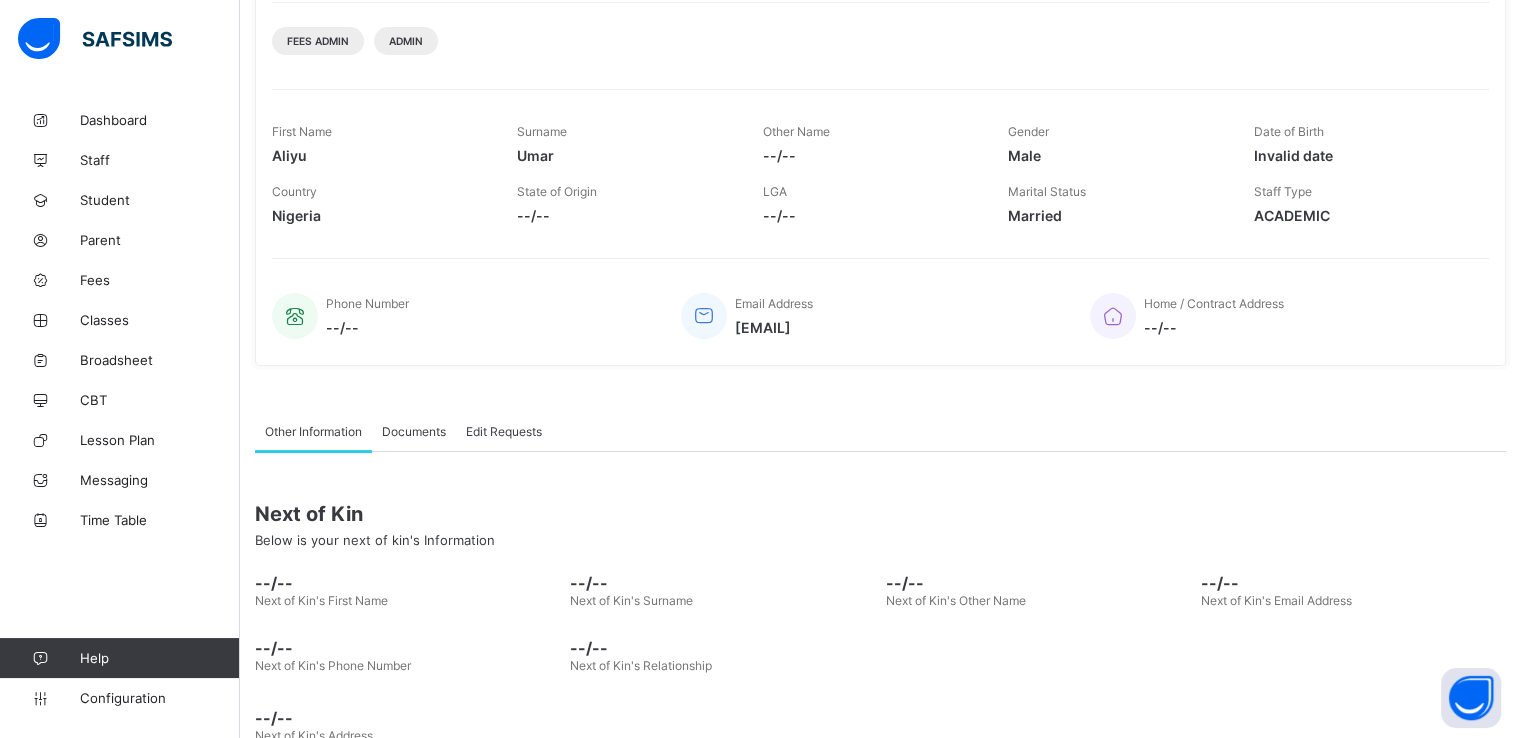 click on "Broadsheet" at bounding box center (160, 360) 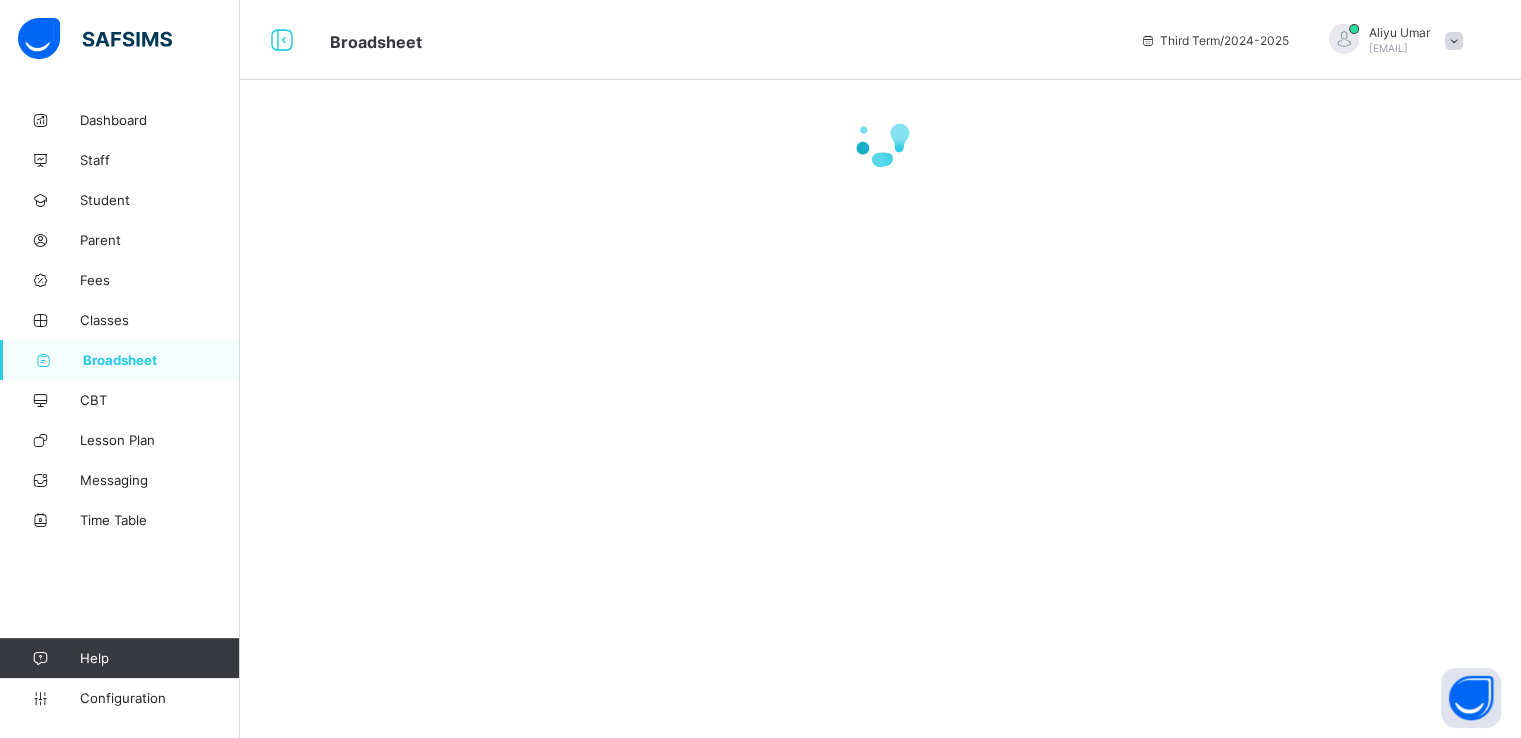 scroll, scrollTop: 0, scrollLeft: 0, axis: both 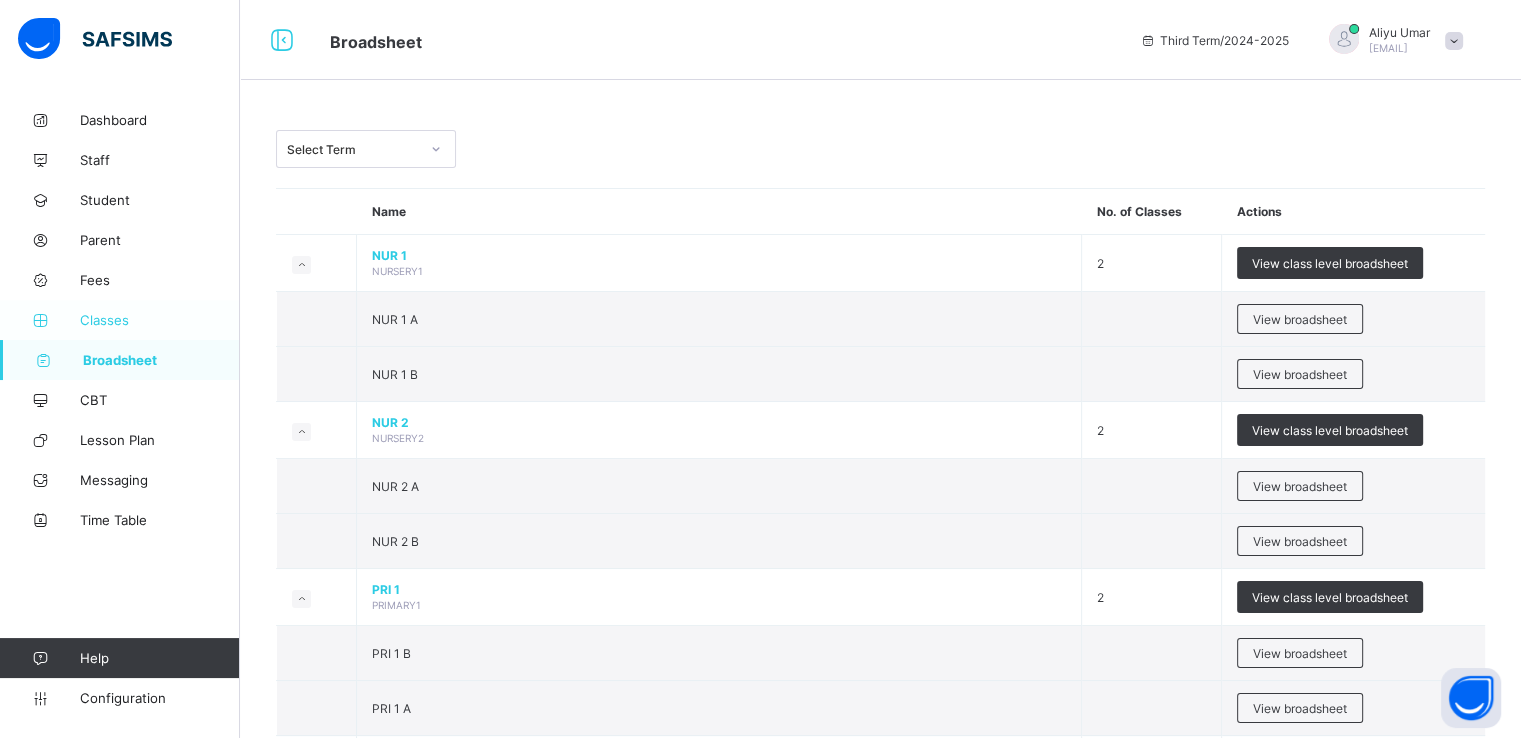 click on "Classes" at bounding box center (160, 320) 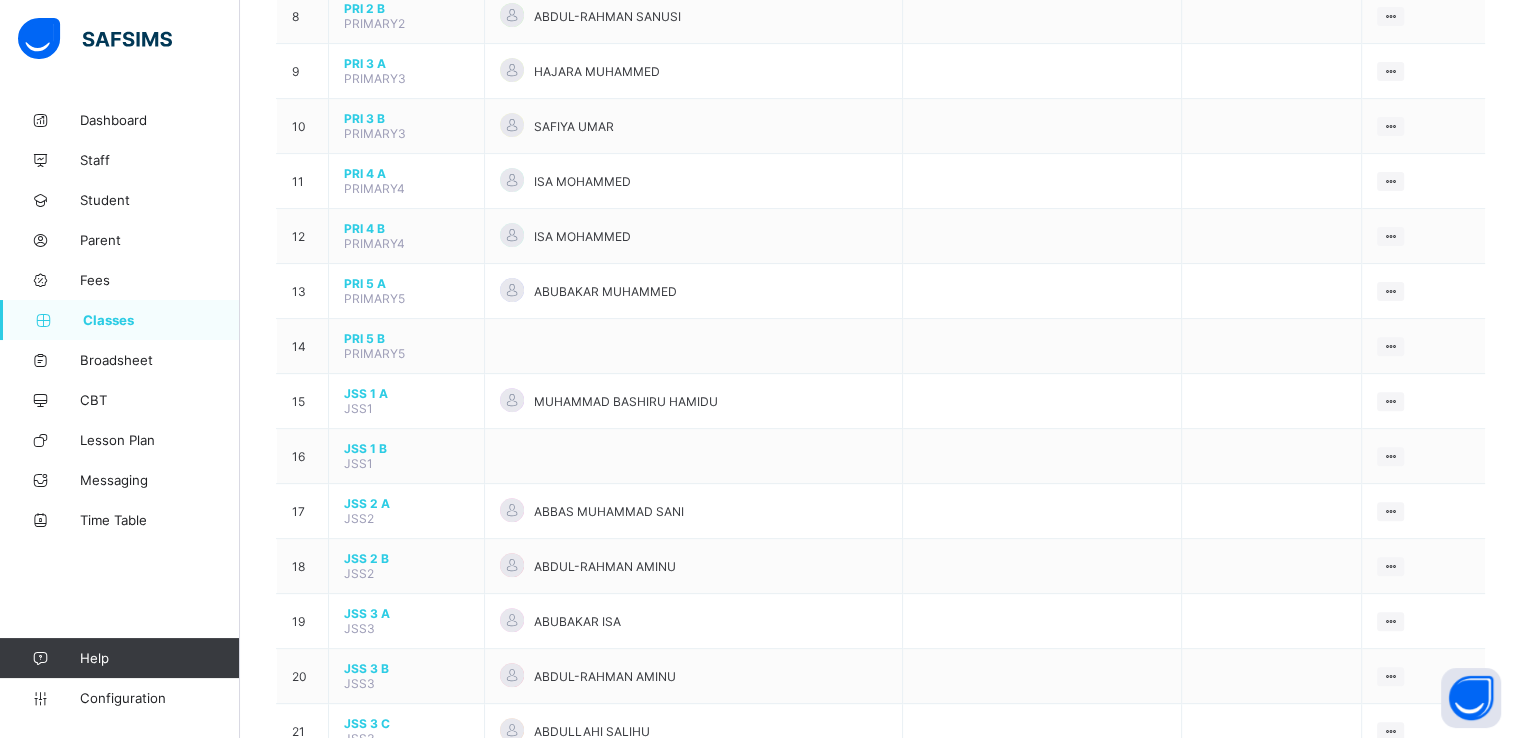 scroll, scrollTop: 706, scrollLeft: 0, axis: vertical 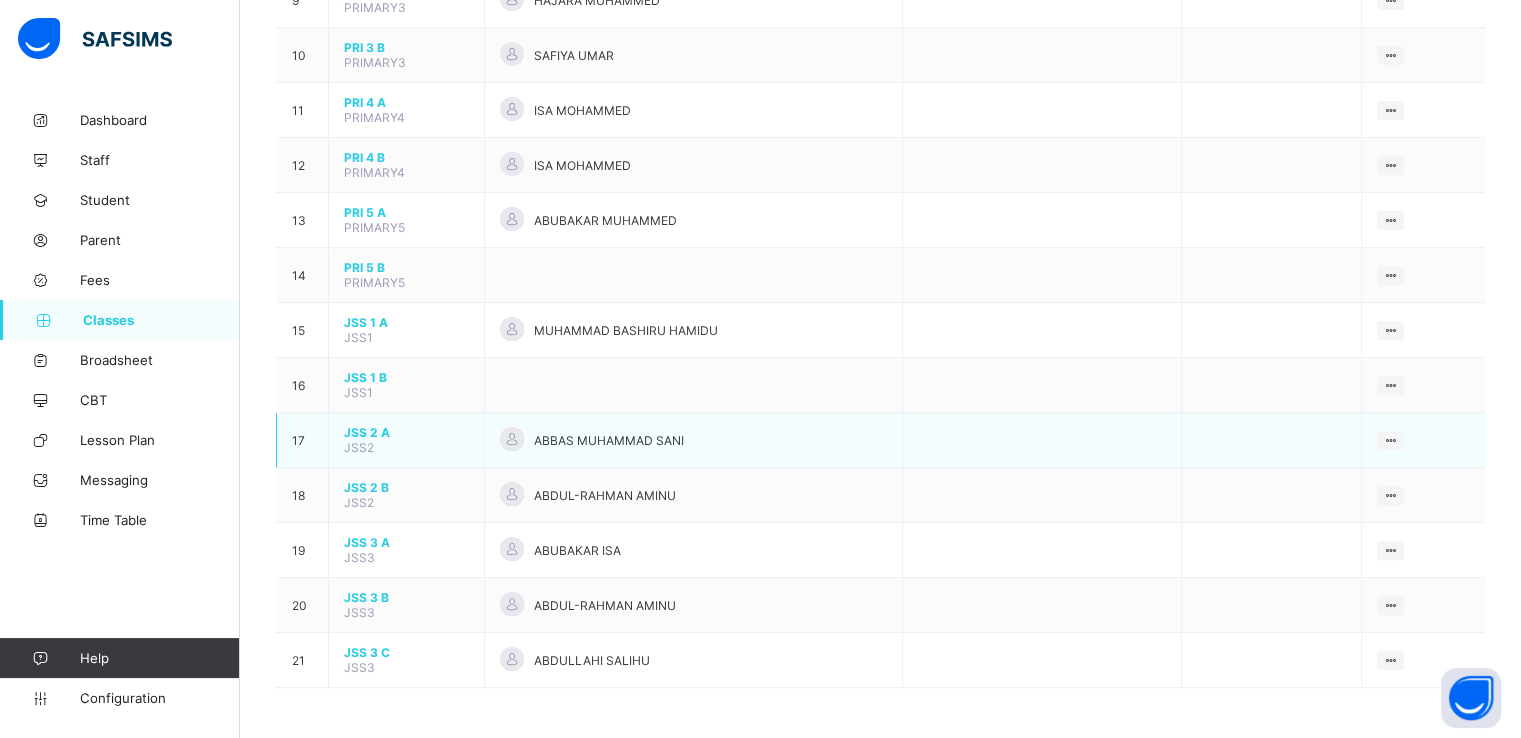 click on "JSS 2   A" at bounding box center [406, 432] 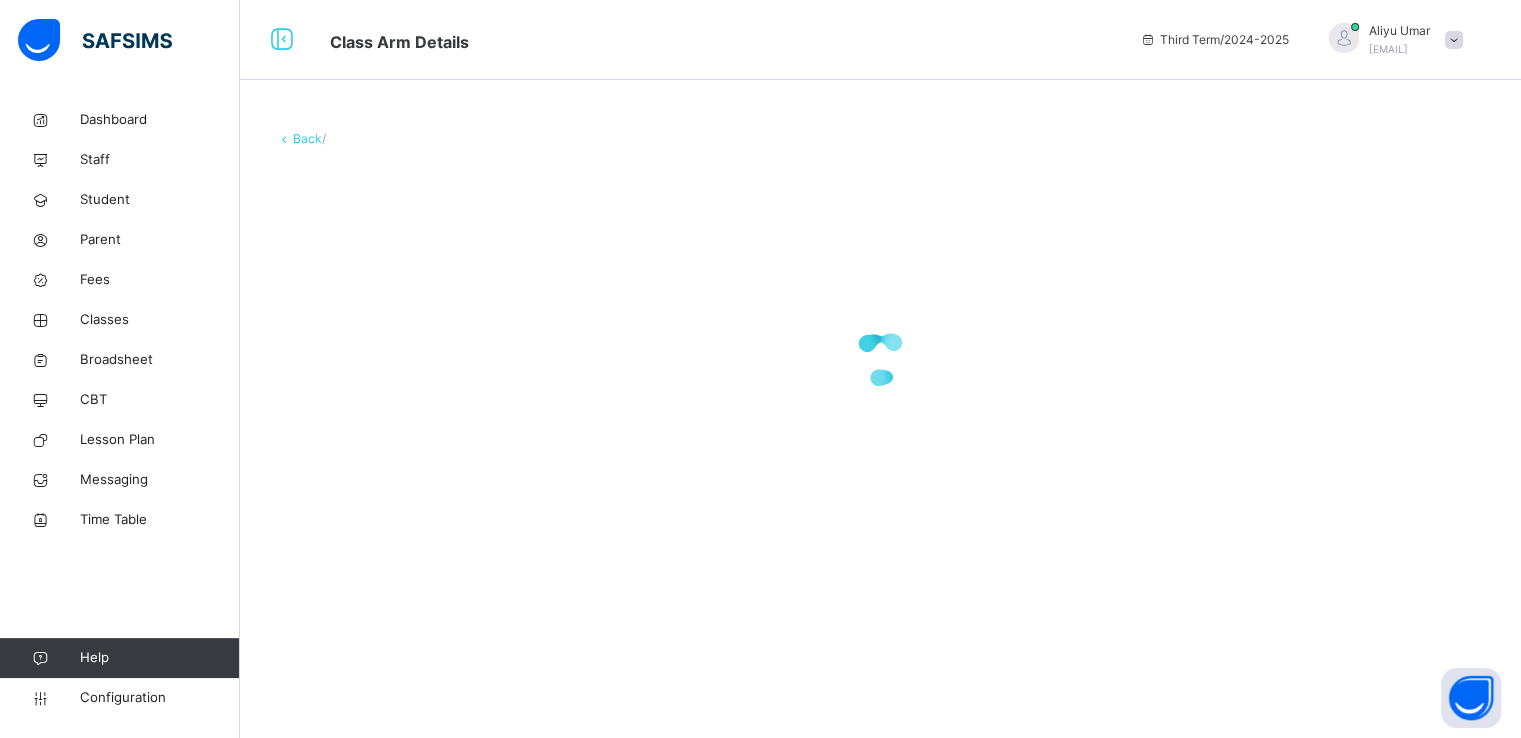 scroll, scrollTop: 0, scrollLeft: 0, axis: both 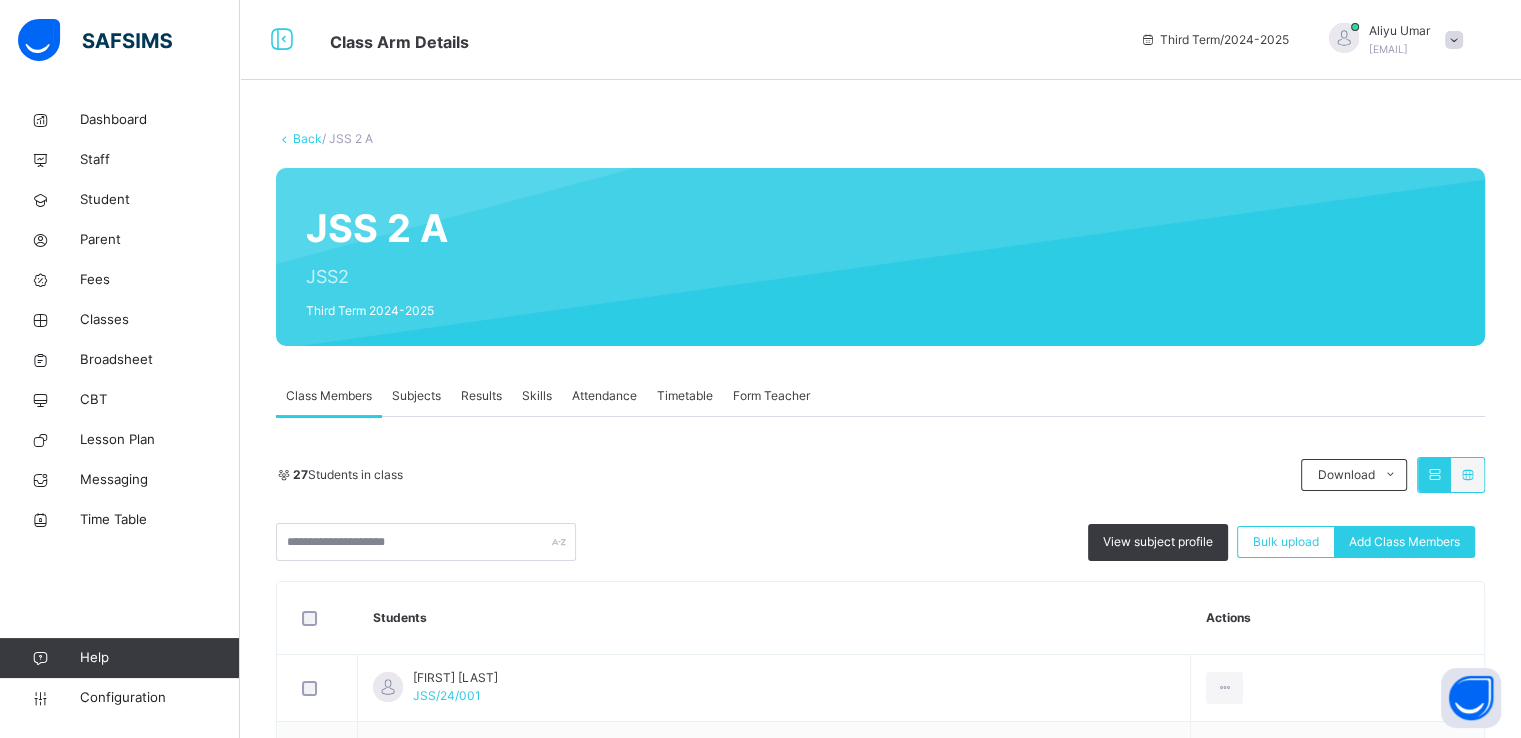 click on "Subjects" at bounding box center (416, 396) 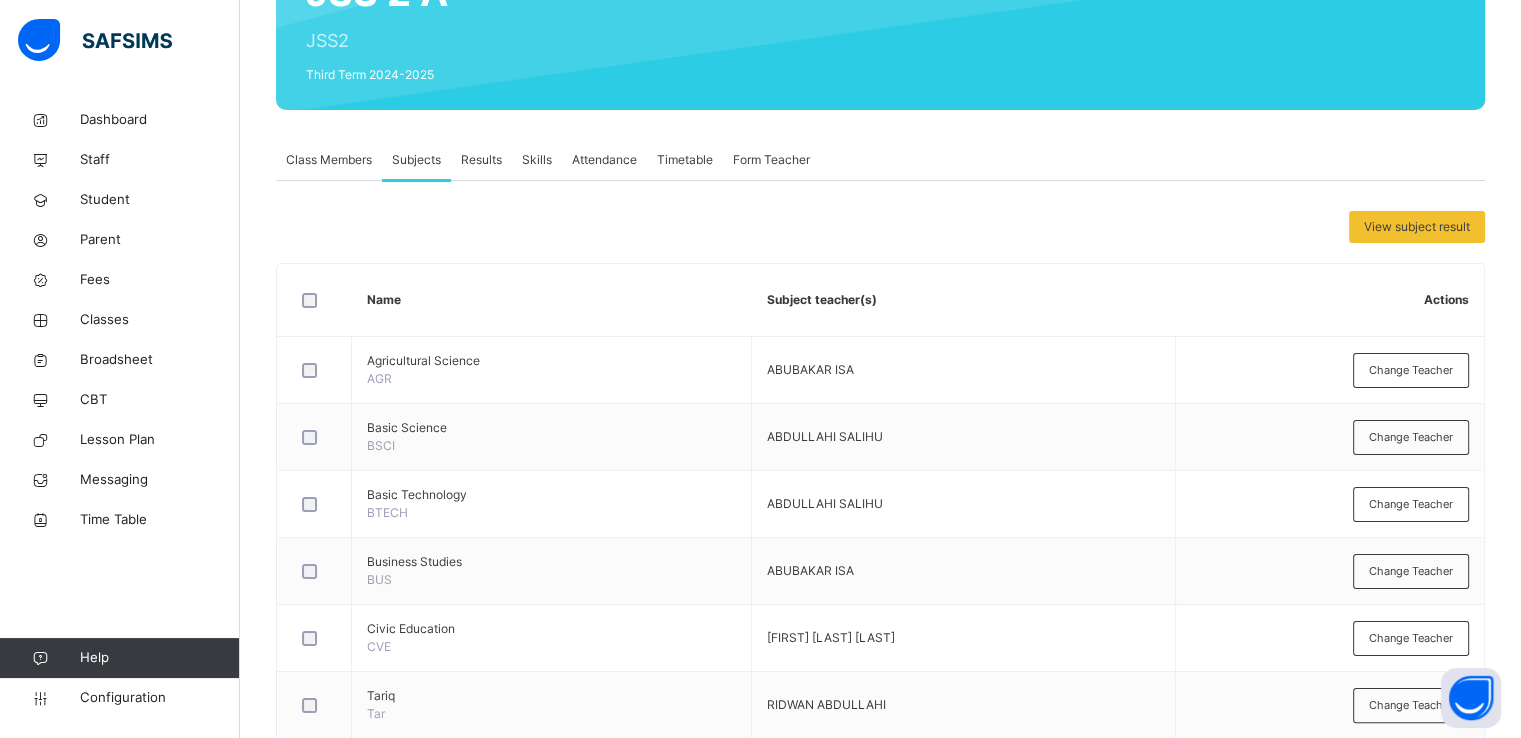scroll, scrollTop: 0, scrollLeft: 0, axis: both 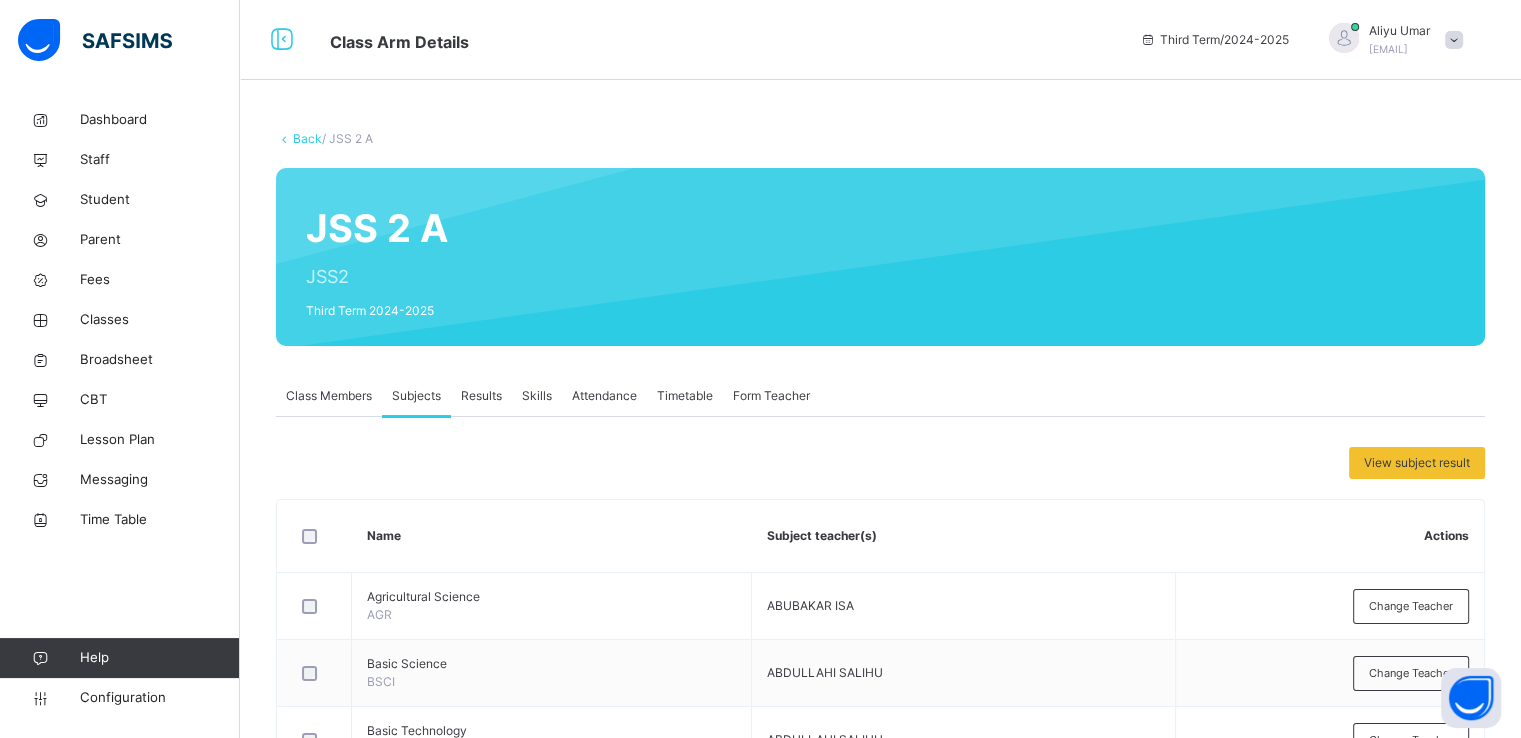 click on "Class Members" at bounding box center (329, 396) 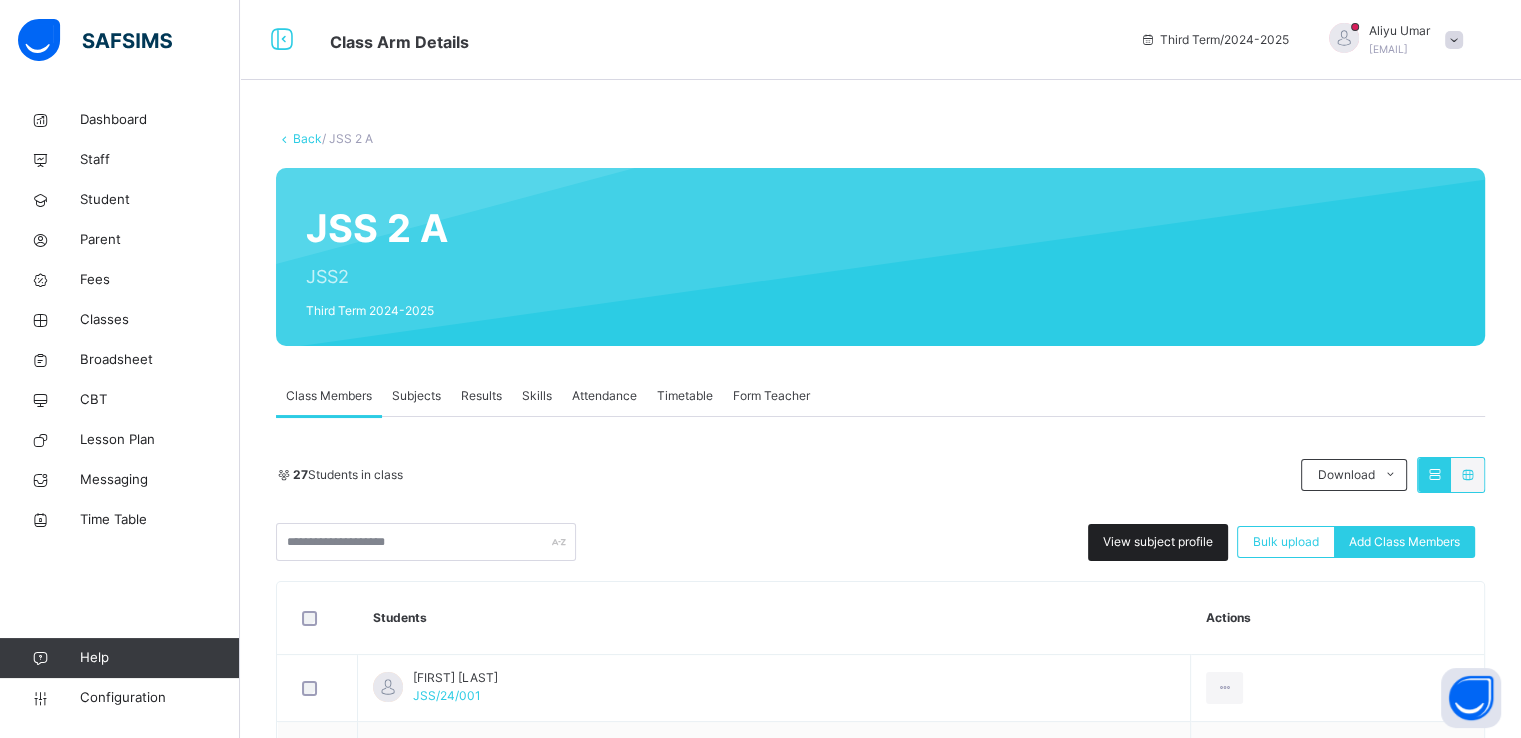 click on "View subject profile" at bounding box center [1158, 542] 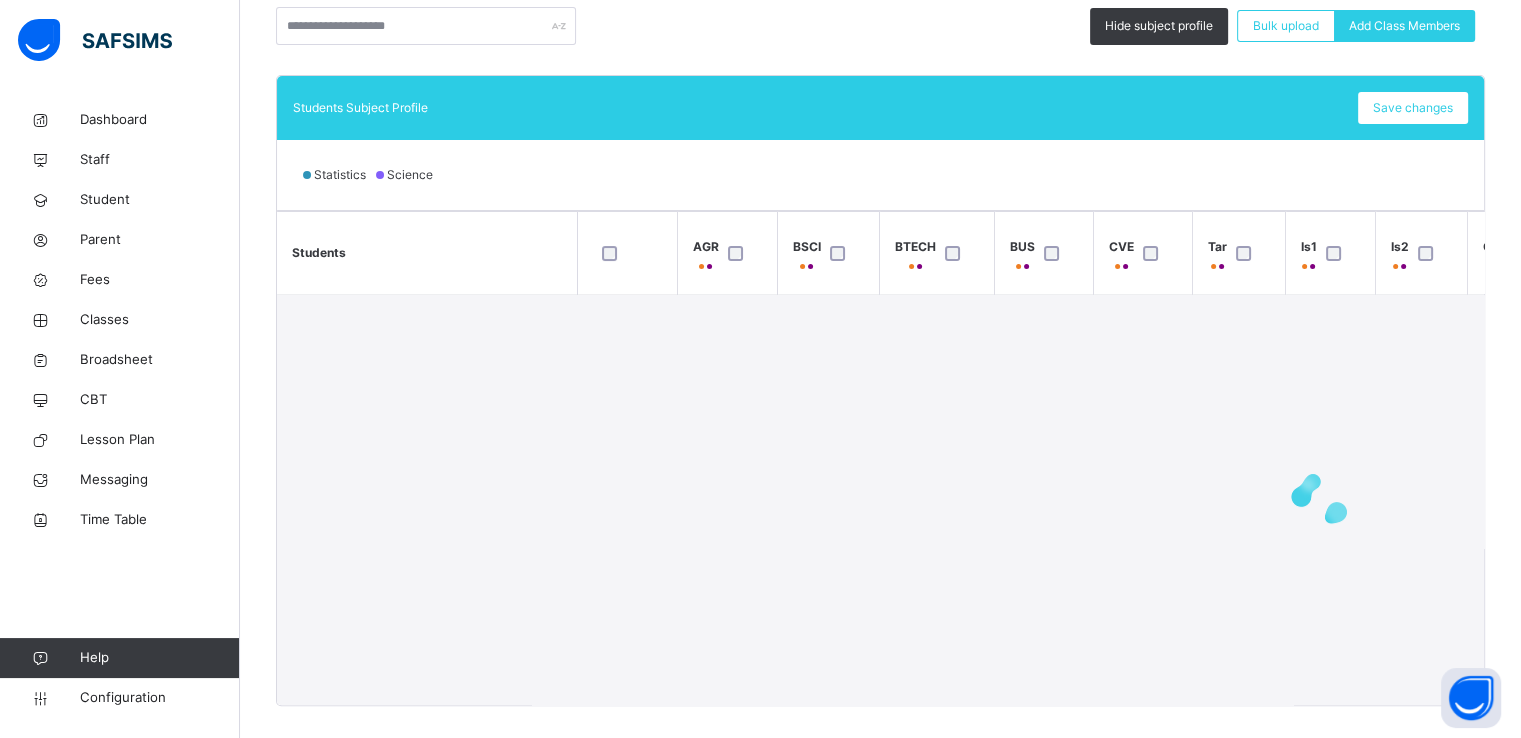 scroll, scrollTop: 512, scrollLeft: 0, axis: vertical 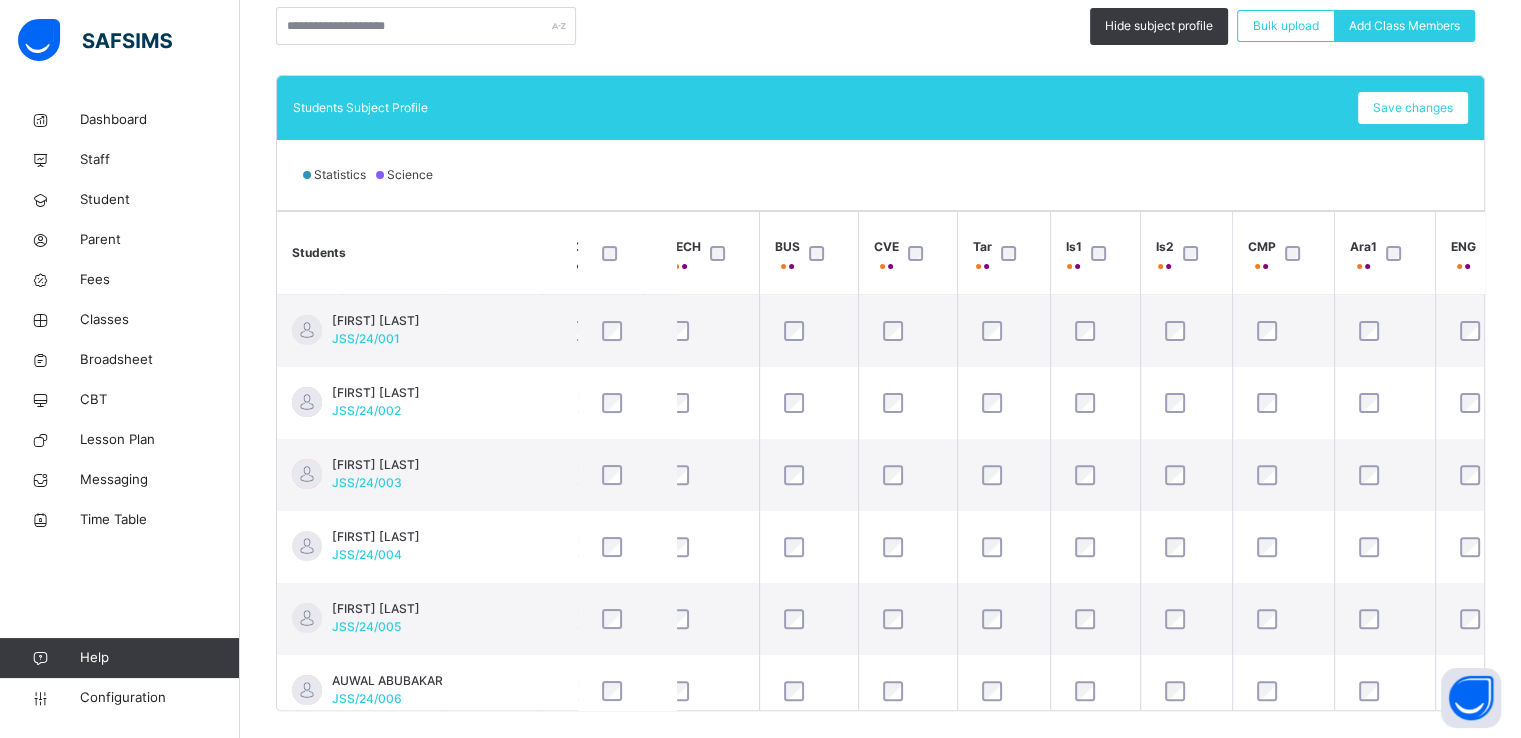 click at bounding box center (1195, 253) 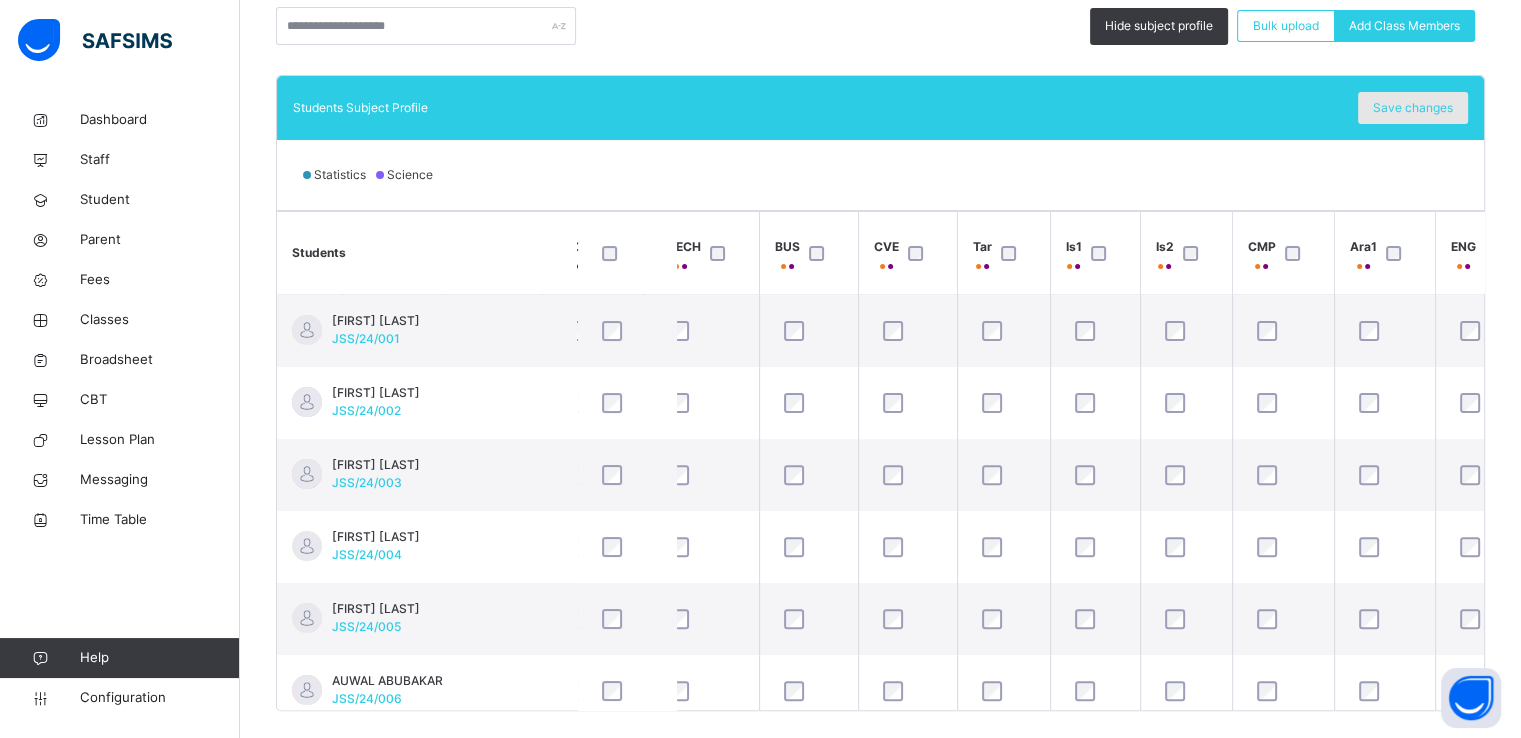 click on "Save changes" at bounding box center [1413, 108] 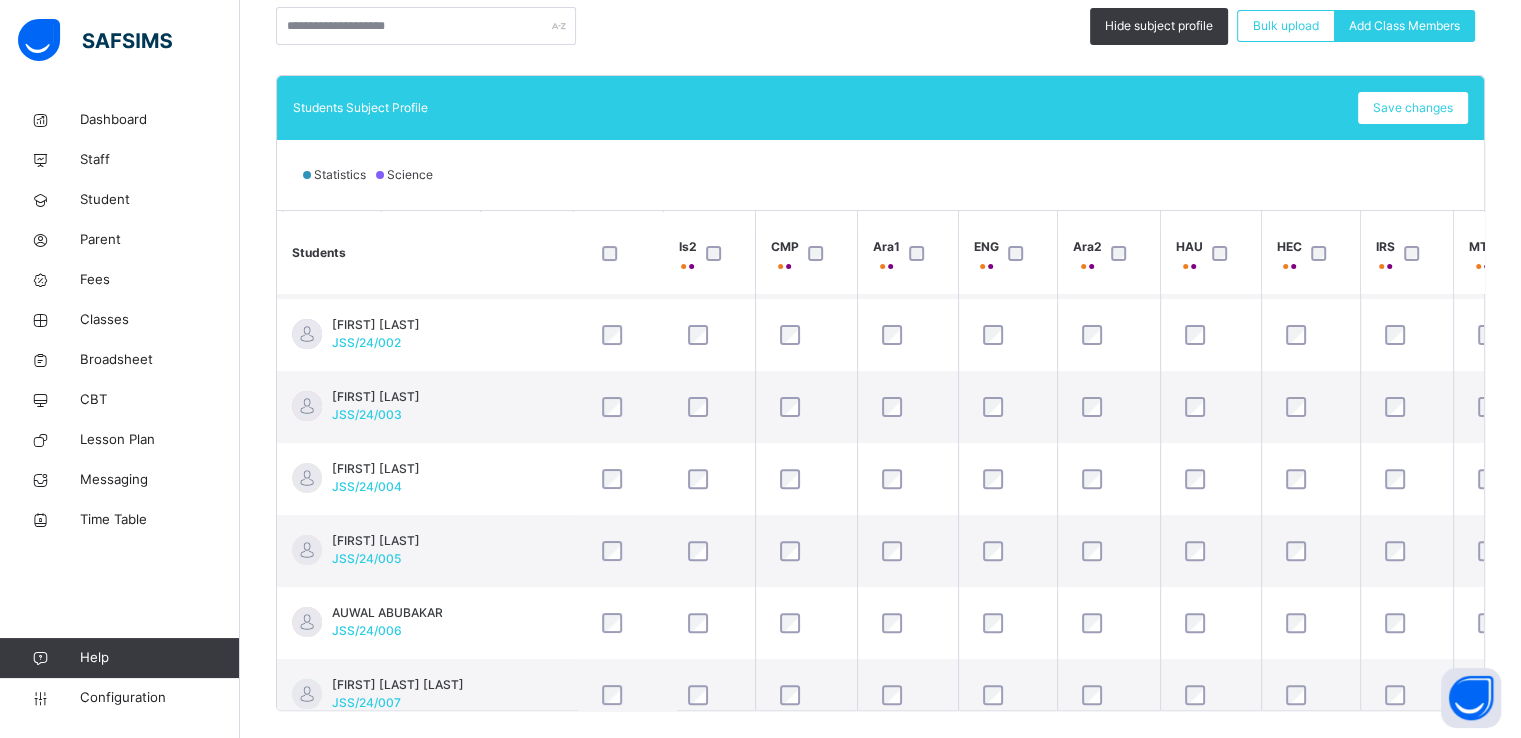 scroll, scrollTop: 124, scrollLeft: 868, axis: both 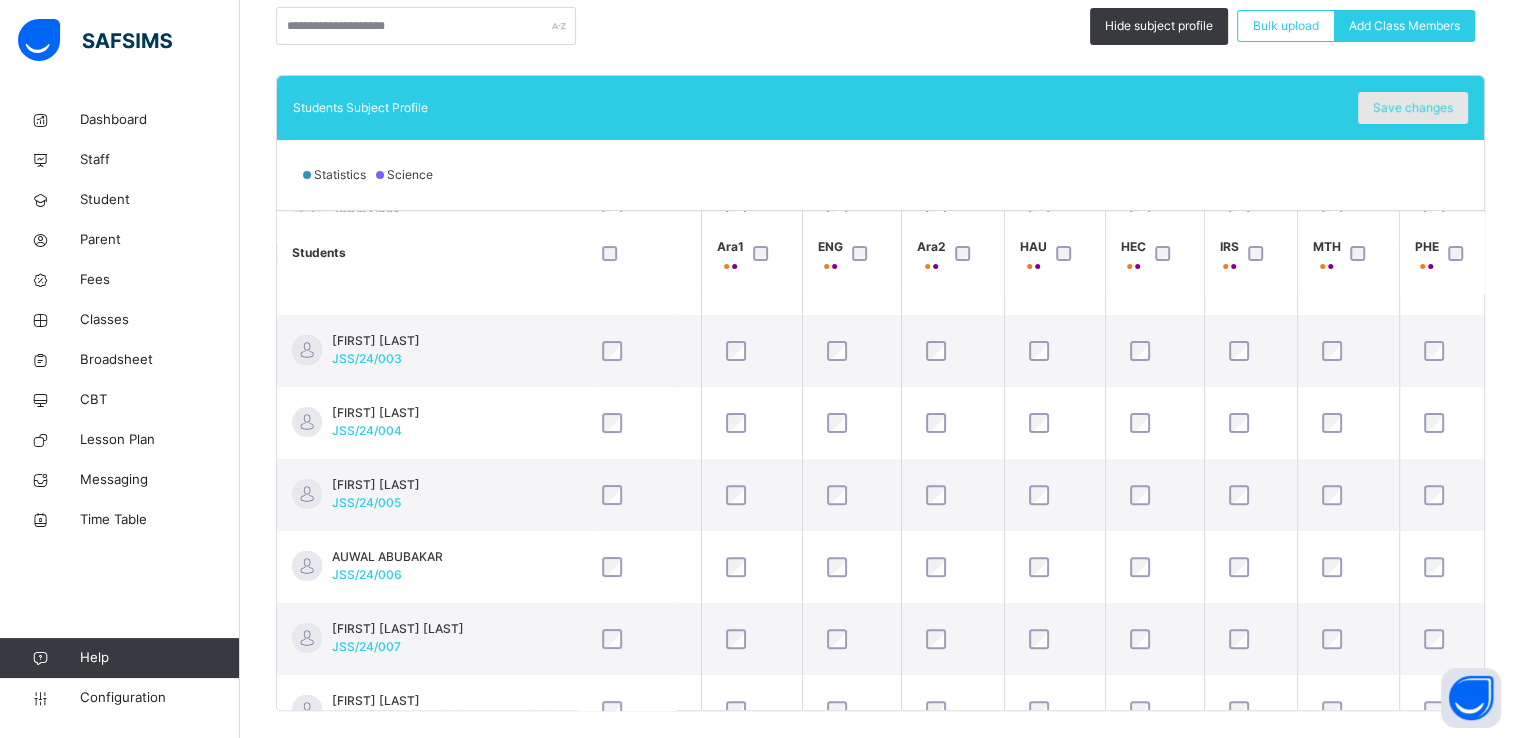 click on "Save changes" at bounding box center [1413, 108] 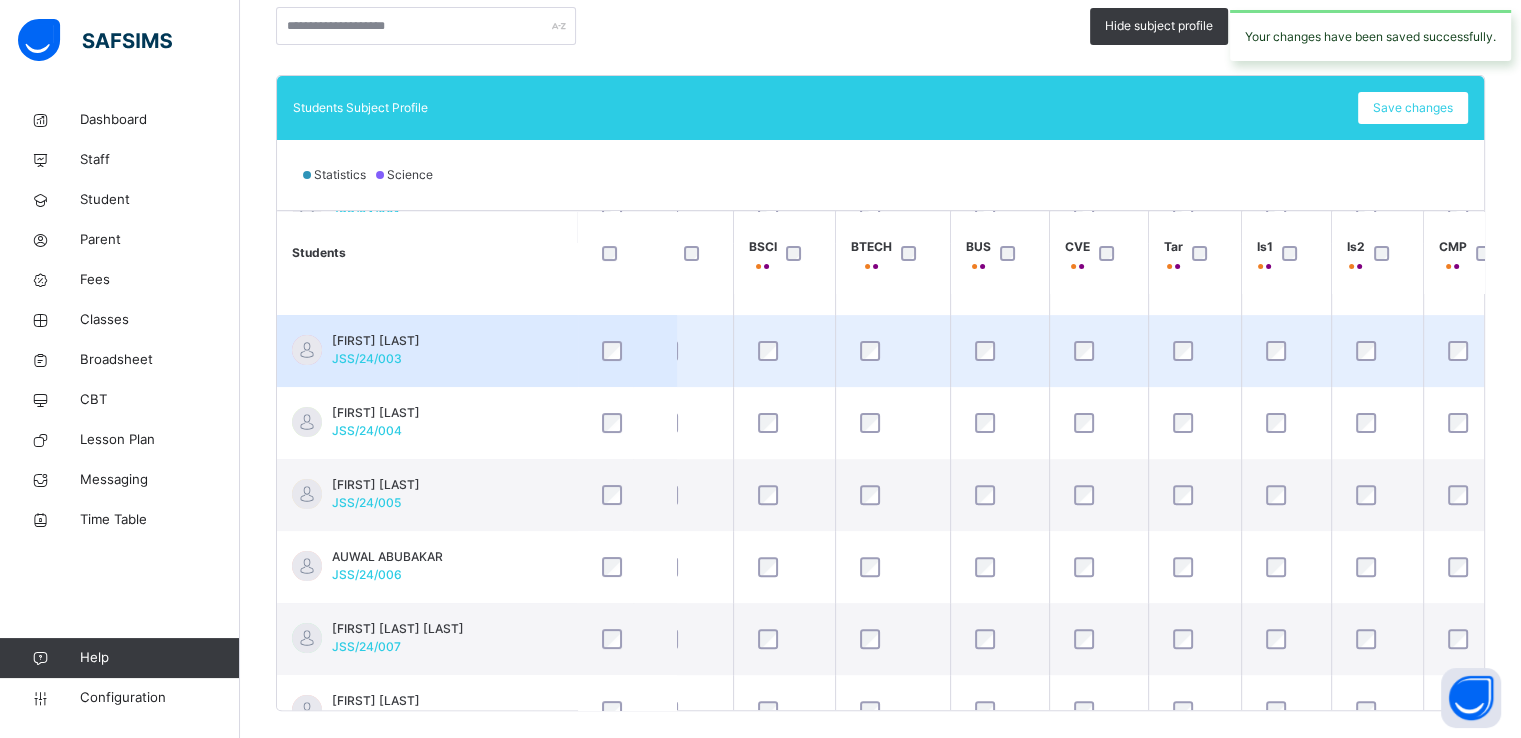 scroll, scrollTop: 0, scrollLeft: 44, axis: horizontal 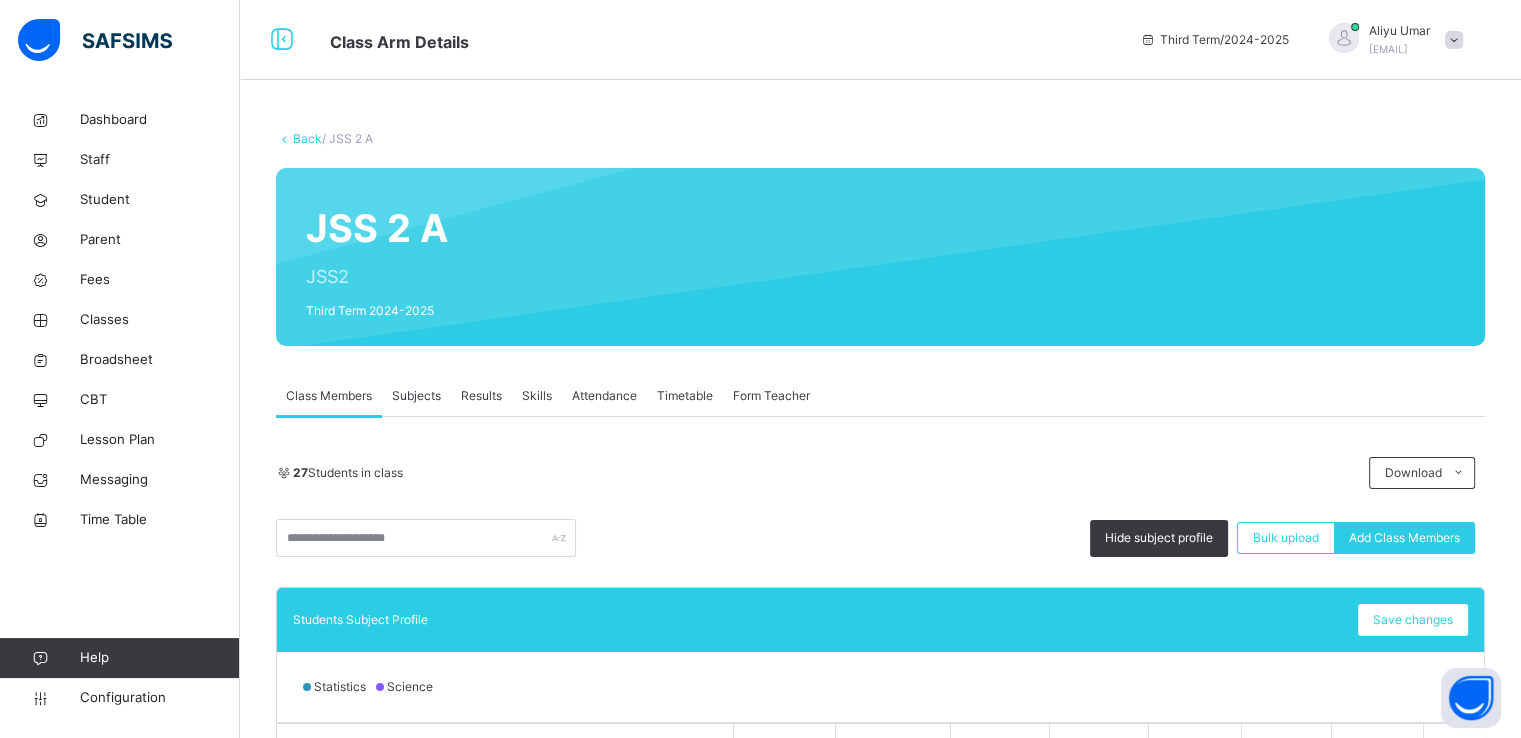 click on "Back" at bounding box center [307, 138] 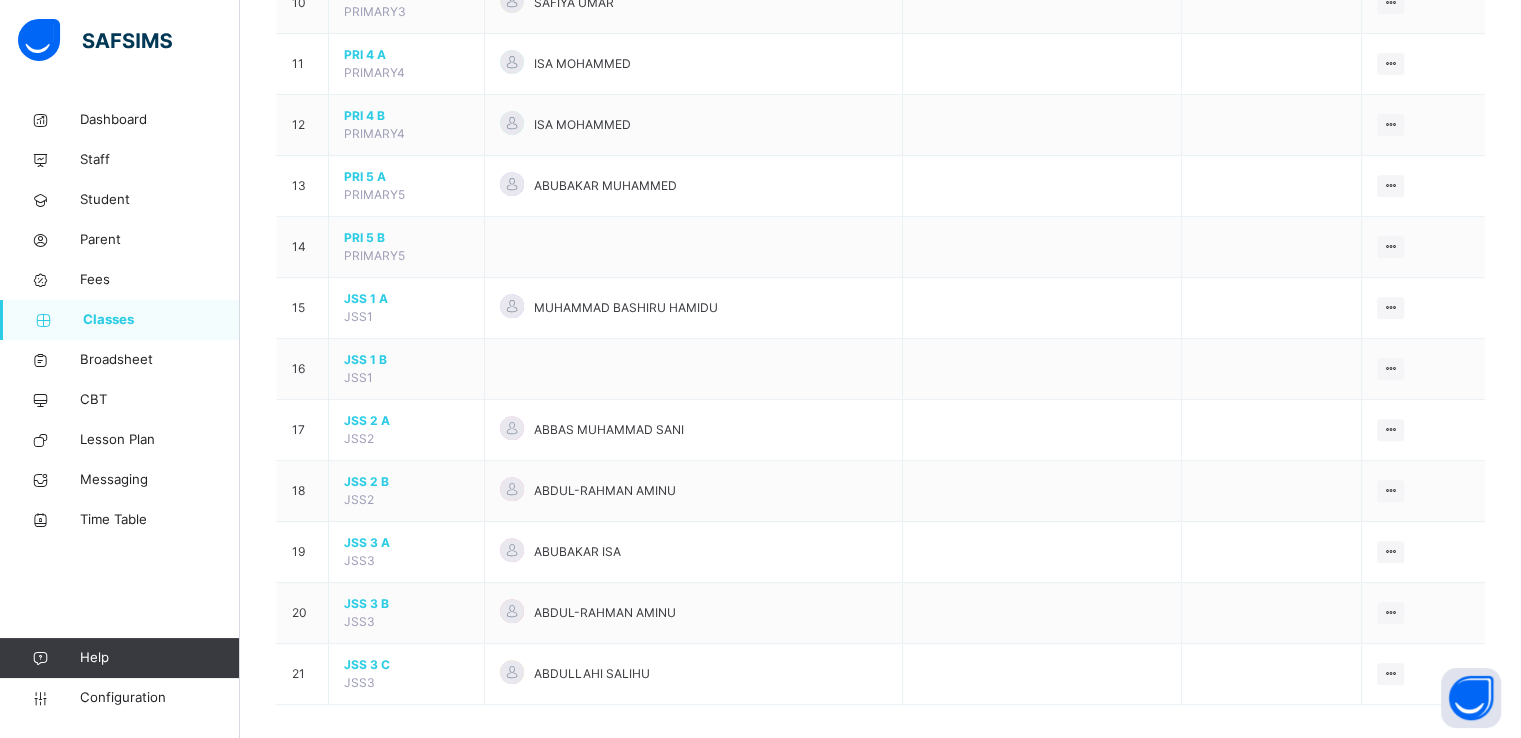 scroll, scrollTop: 815, scrollLeft: 0, axis: vertical 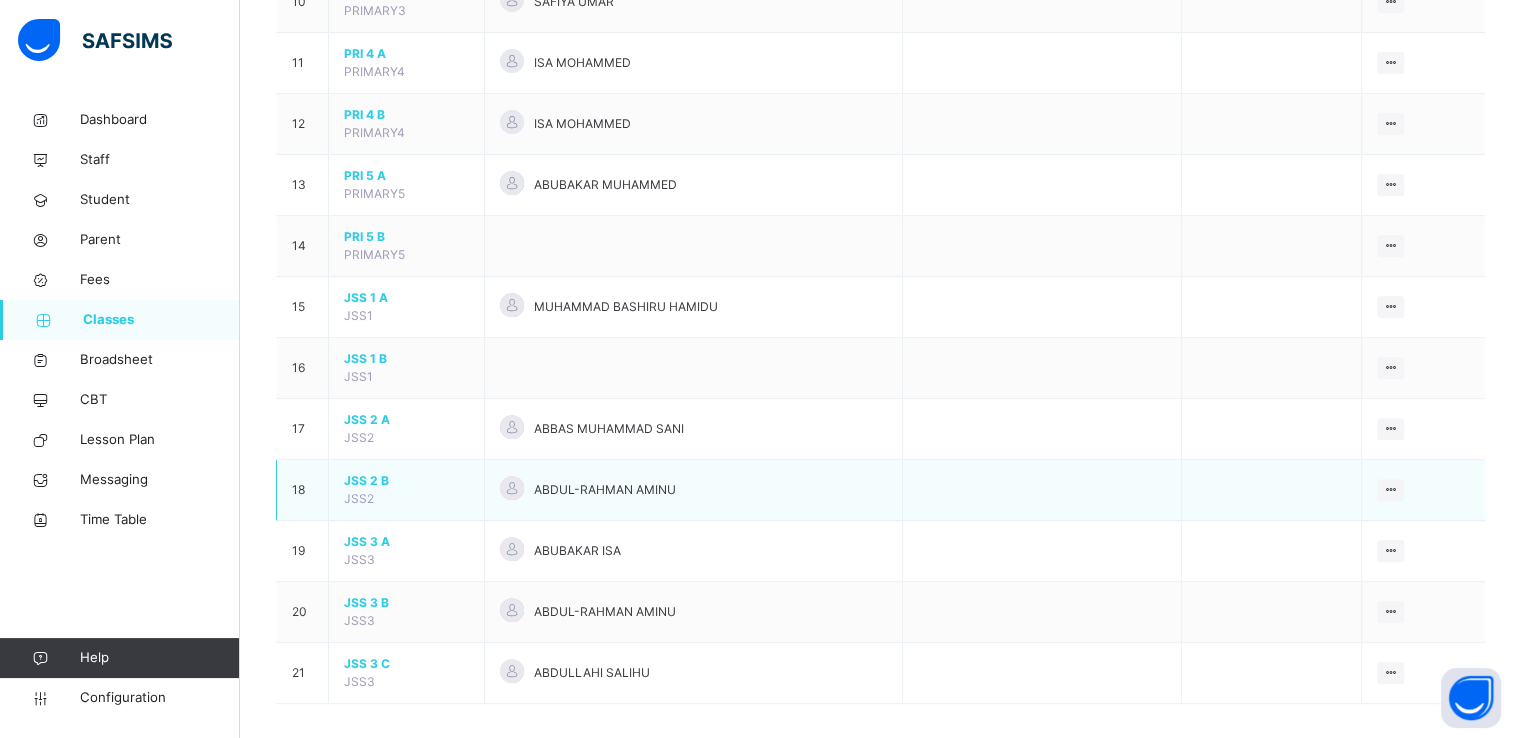 click on "JSS 2   B" at bounding box center [406, 481] 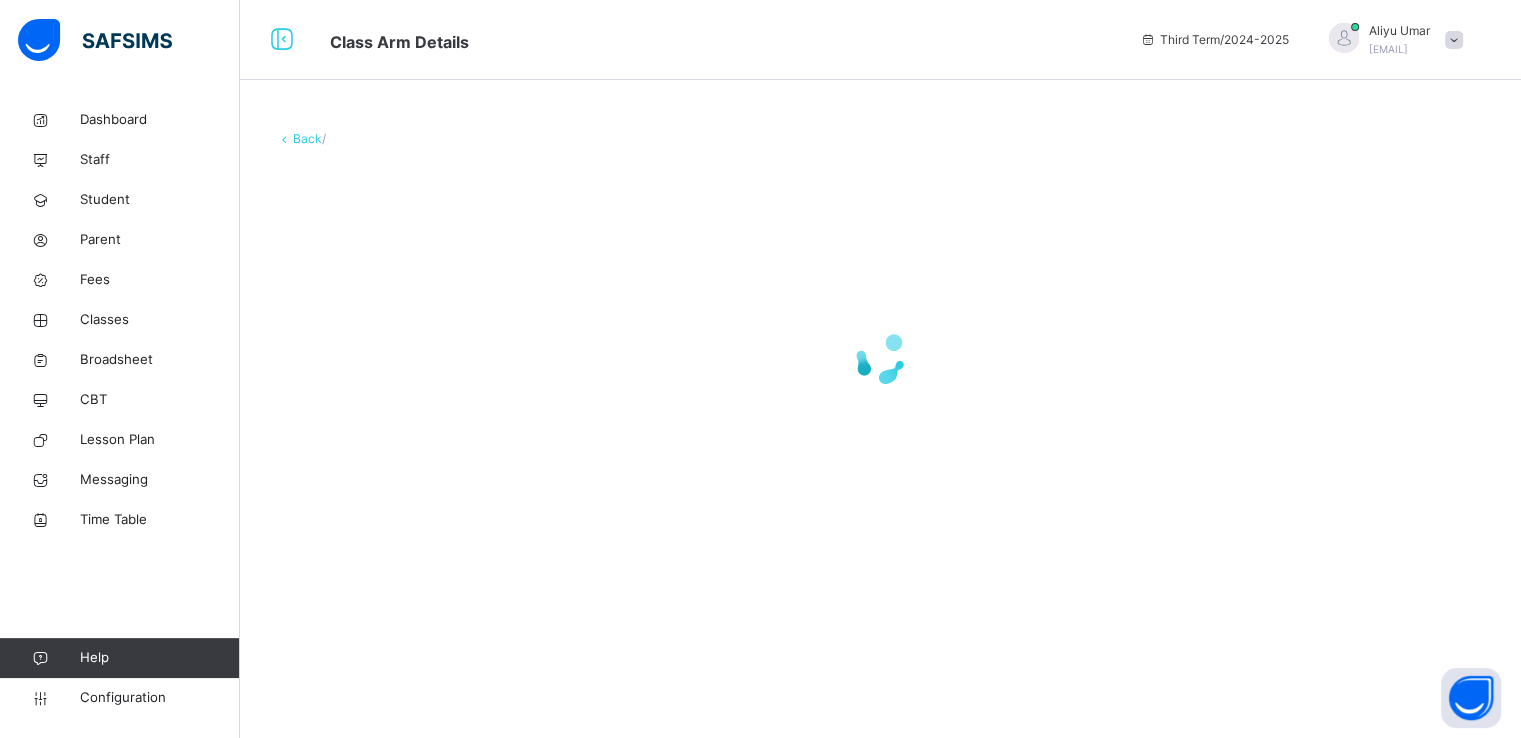 scroll, scrollTop: 0, scrollLeft: 0, axis: both 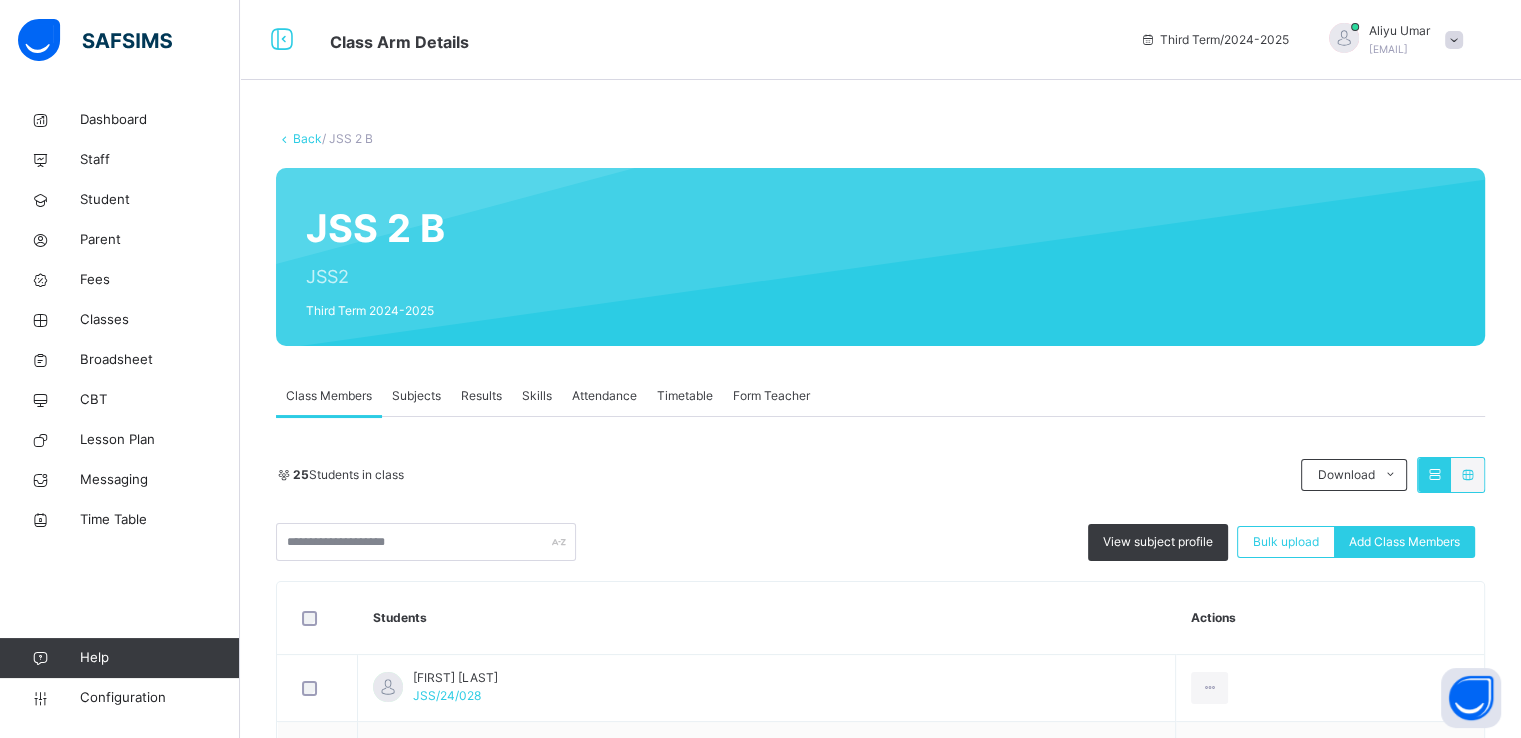 click on "Subjects" at bounding box center (416, 396) 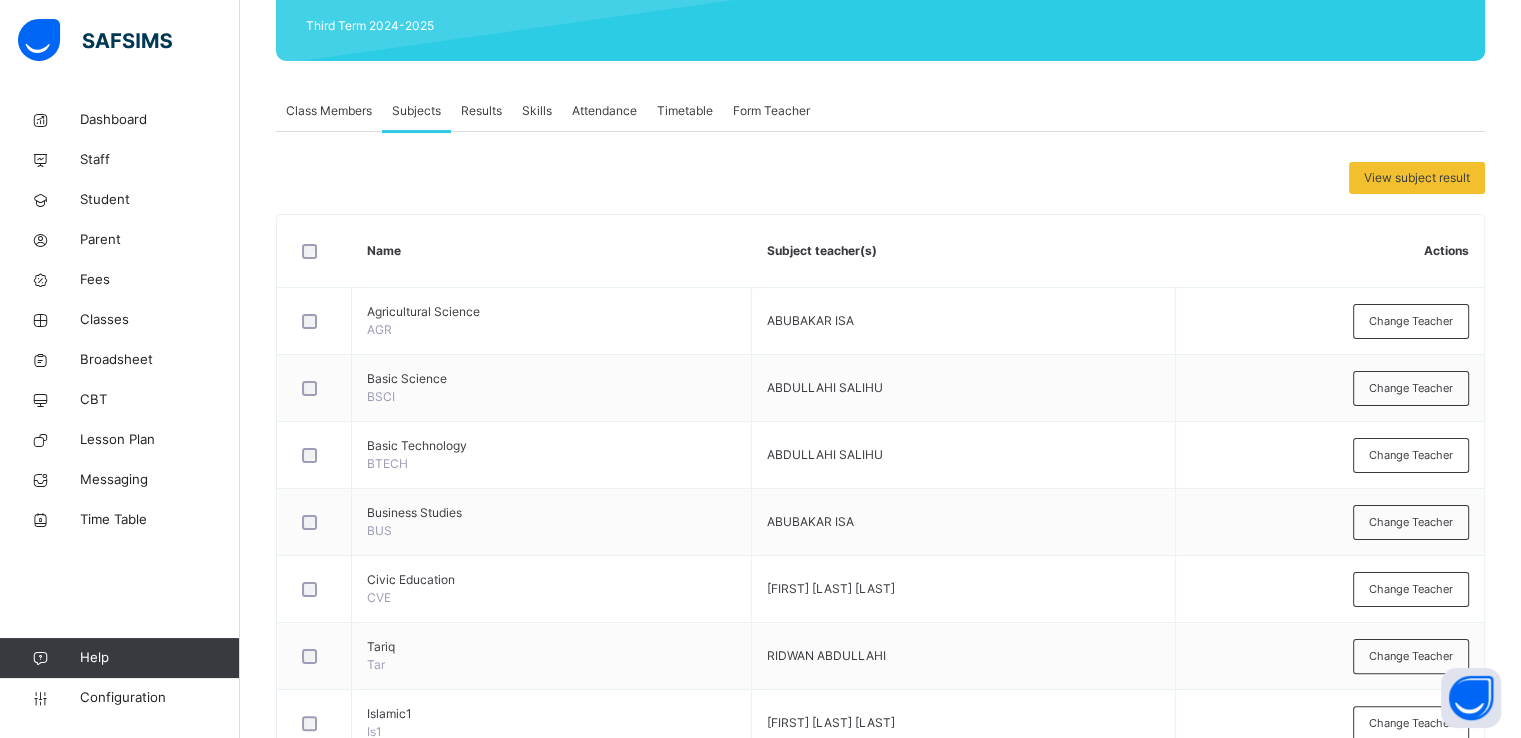 scroll, scrollTop: 0, scrollLeft: 0, axis: both 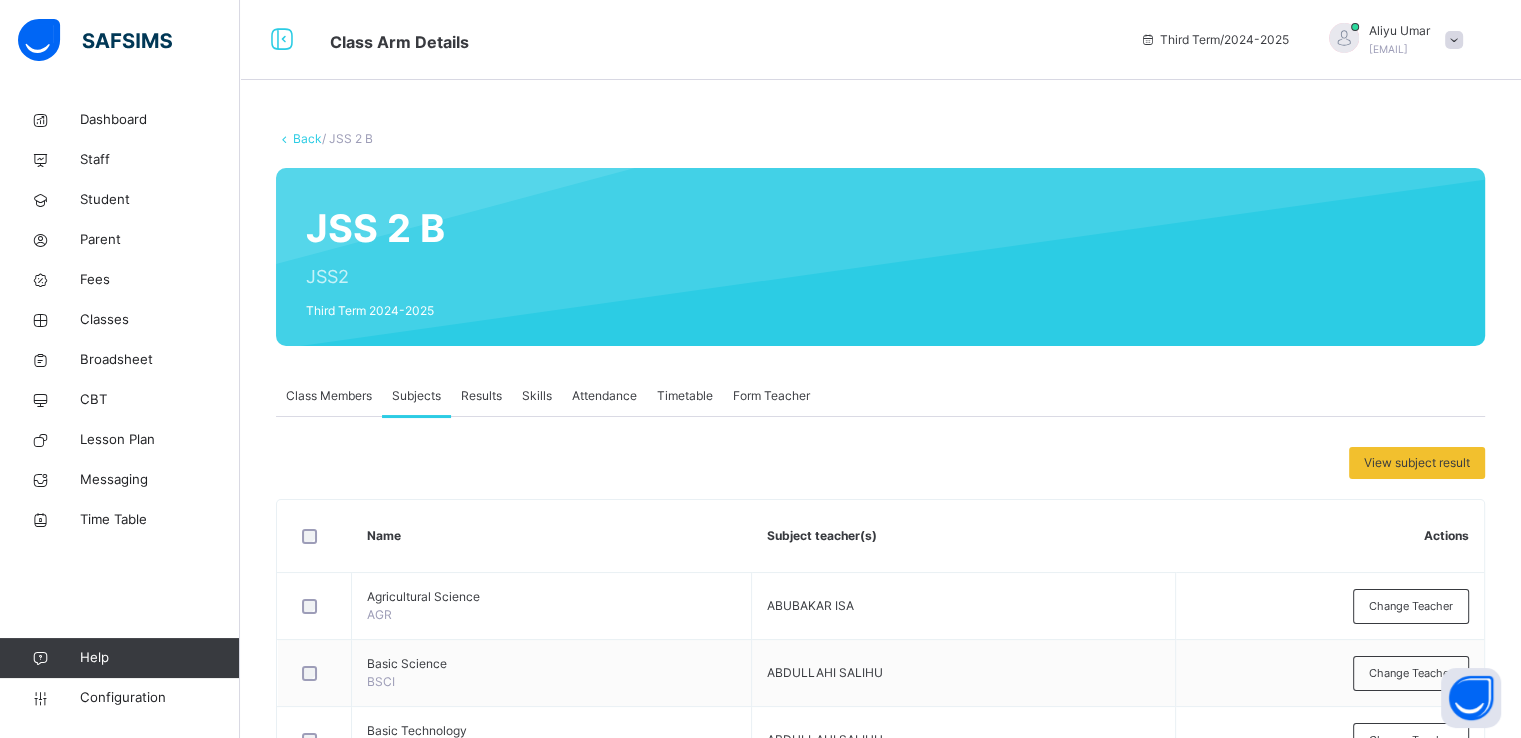 click on "Class Members" at bounding box center [329, 396] 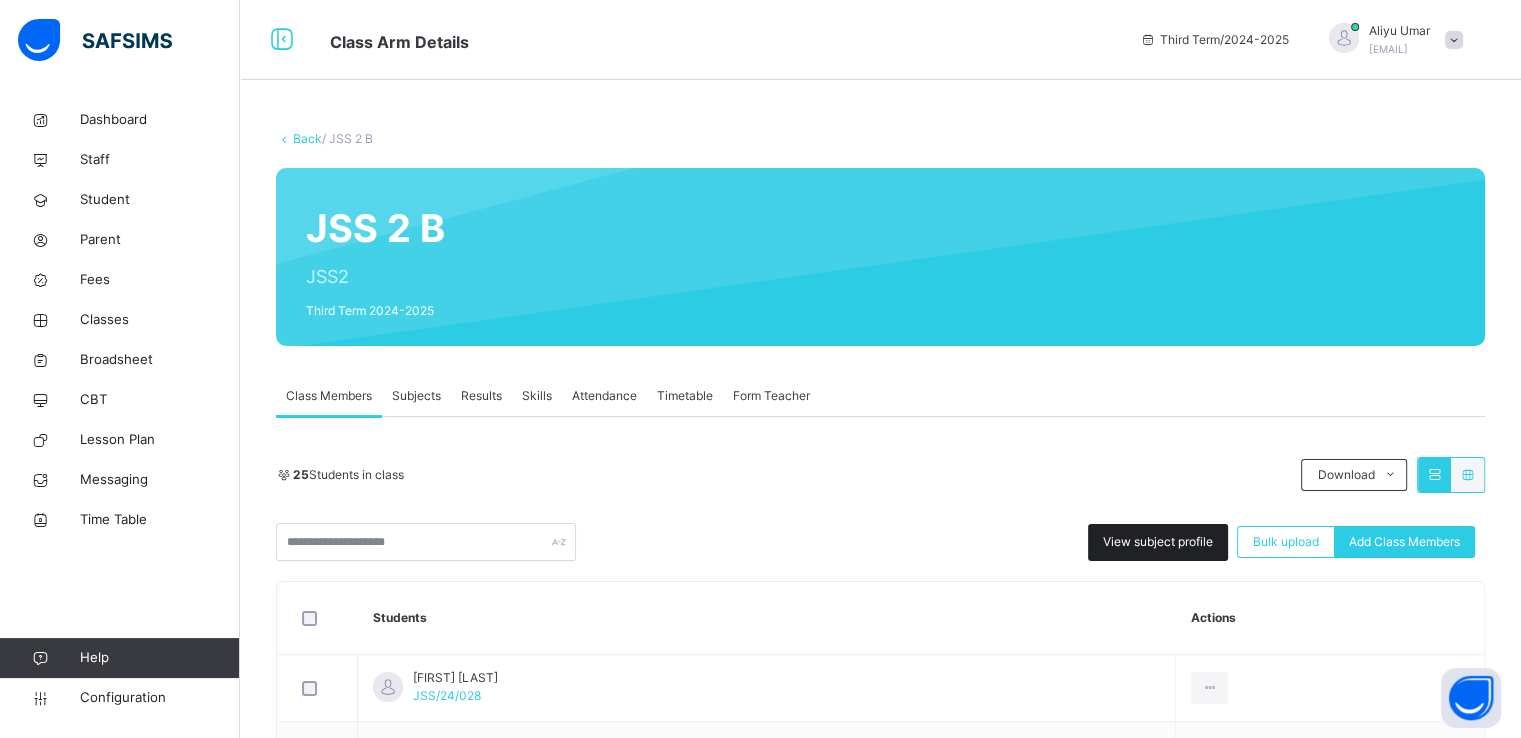 click on "View subject profile" at bounding box center (1158, 542) 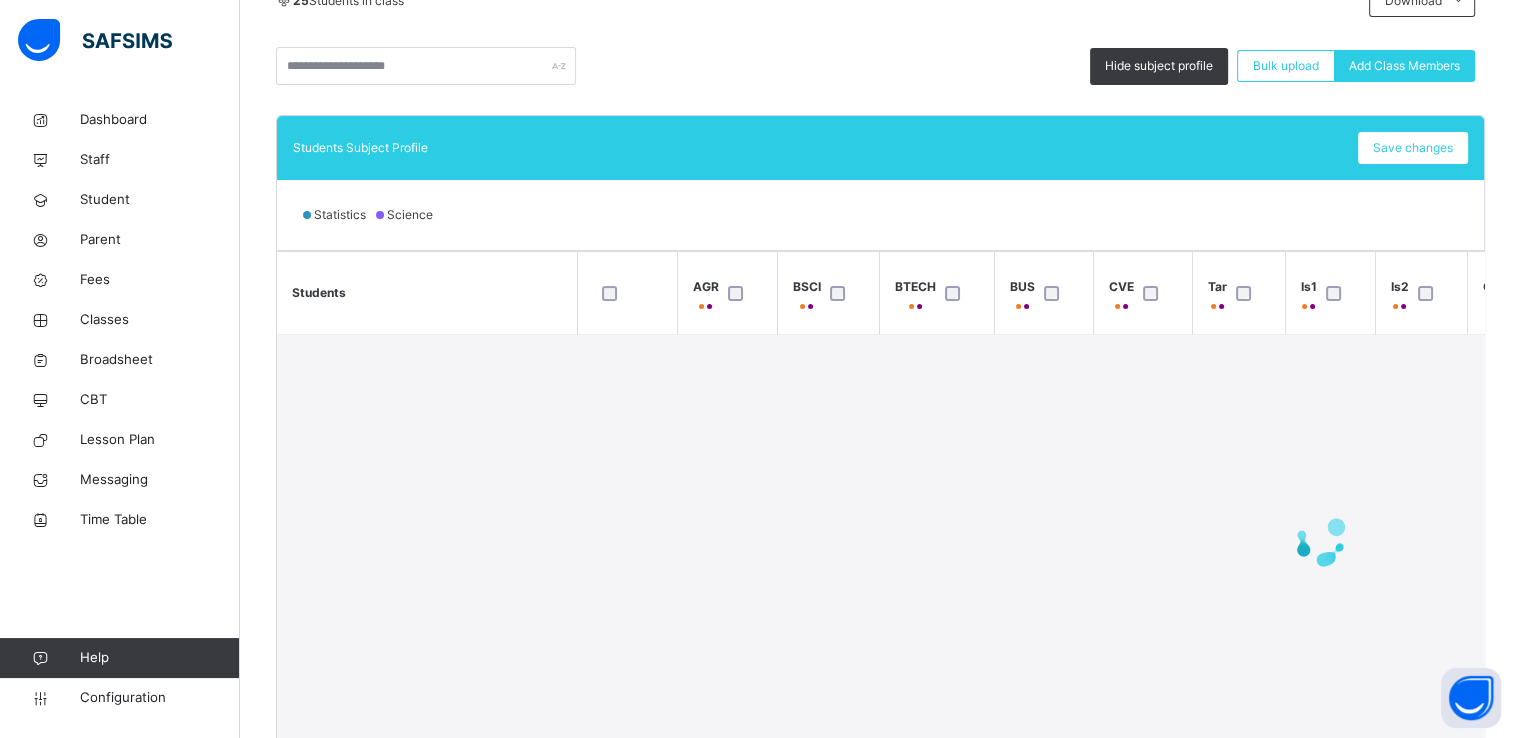 scroll, scrollTop: 544, scrollLeft: 0, axis: vertical 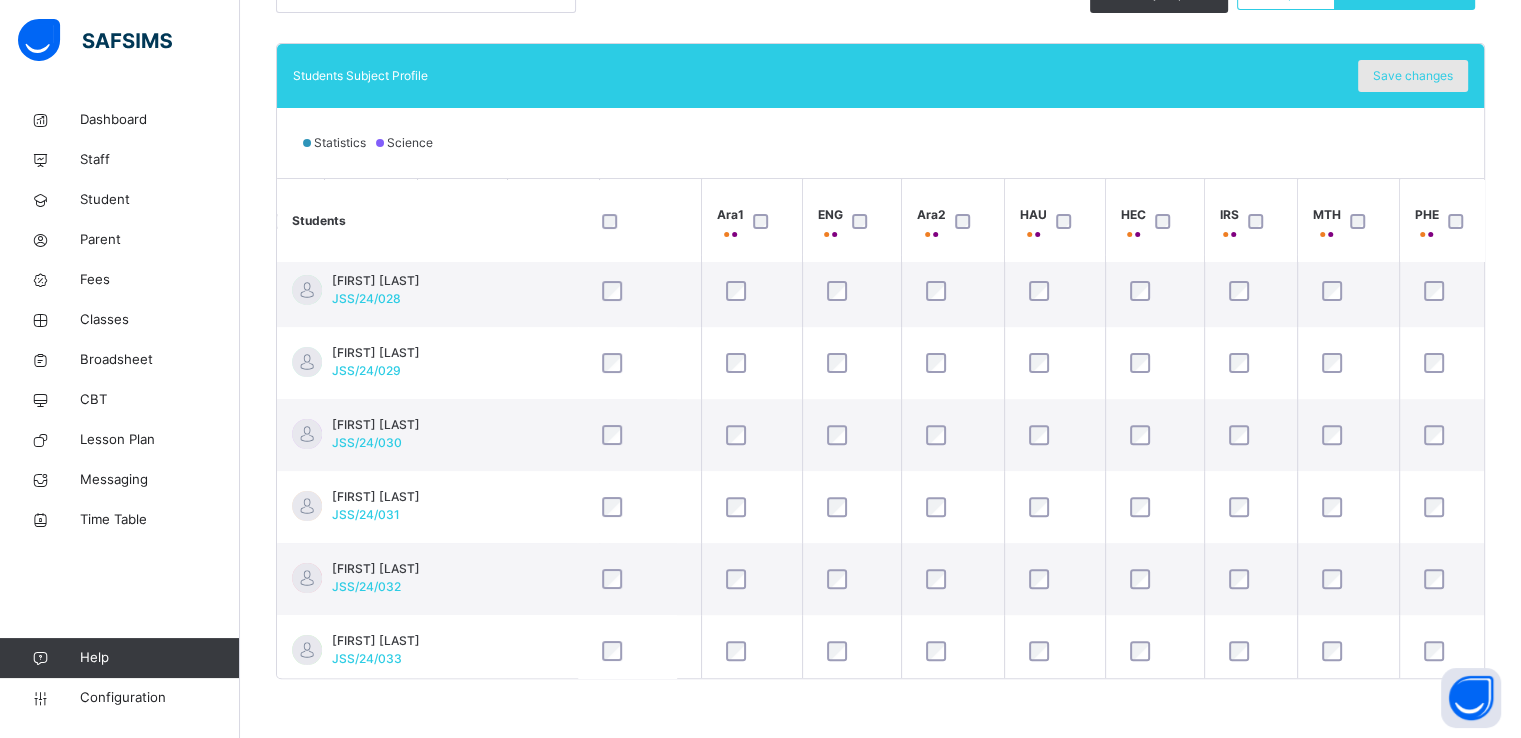 click on "Save changes" at bounding box center [1413, 76] 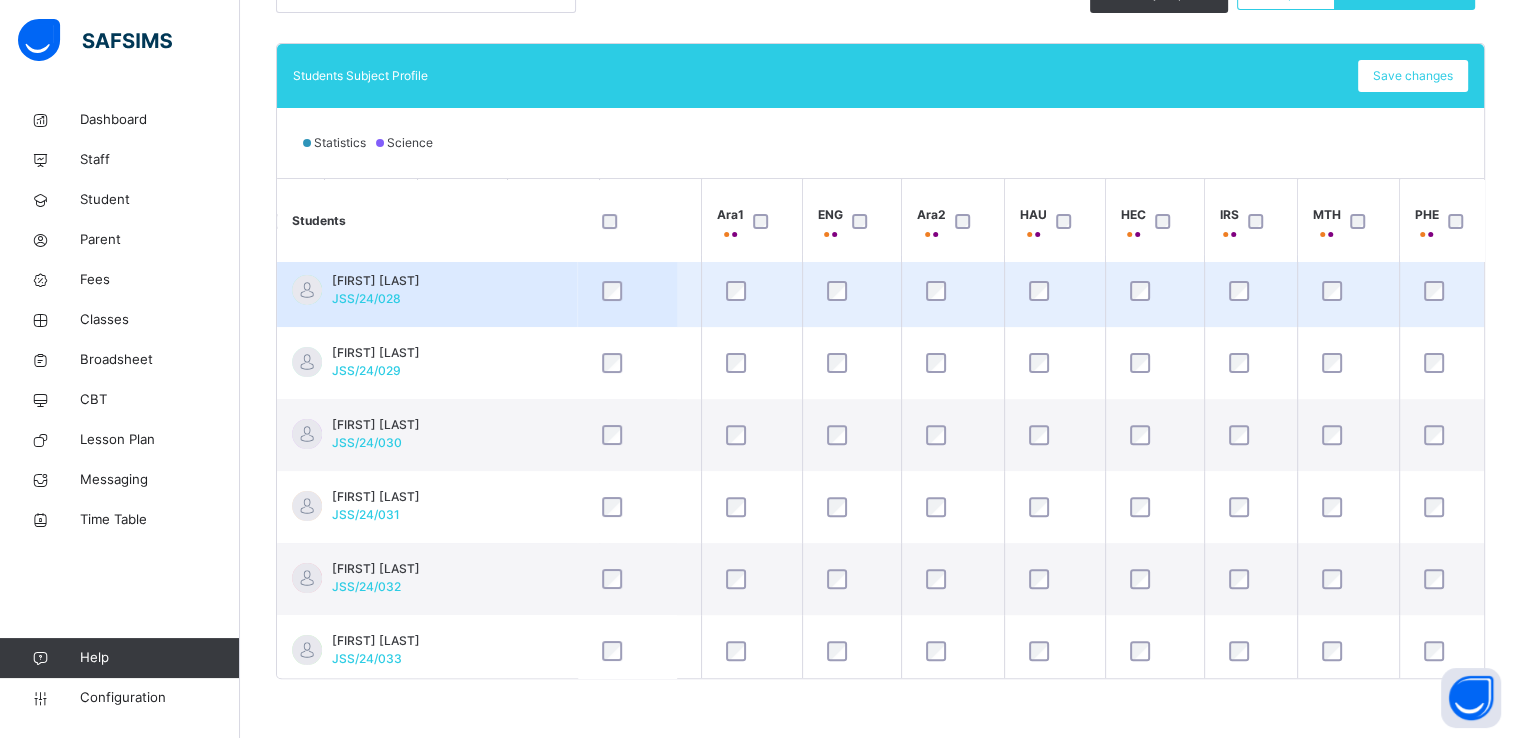 scroll, scrollTop: 0, scrollLeft: 868, axis: horizontal 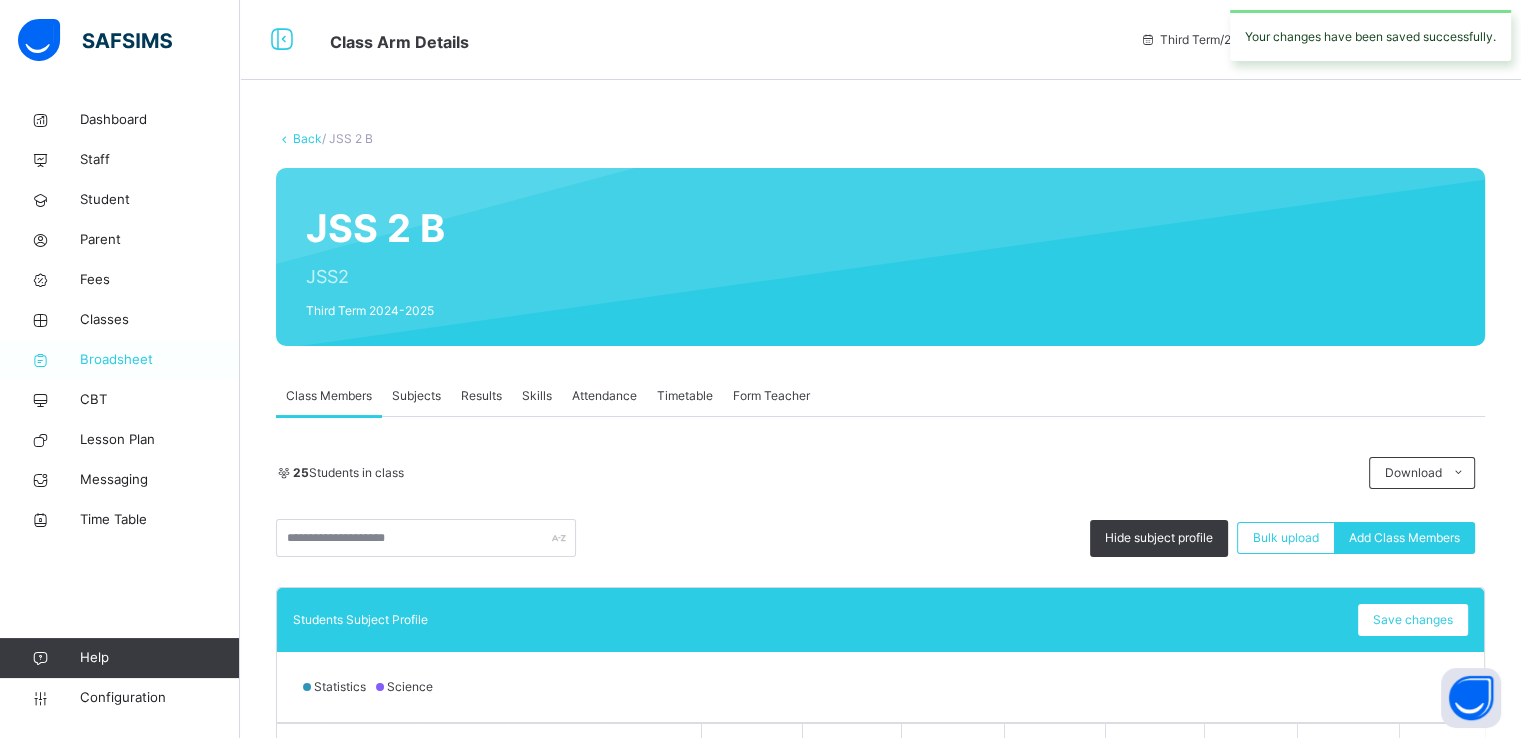 click on "Broadsheet" at bounding box center (160, 360) 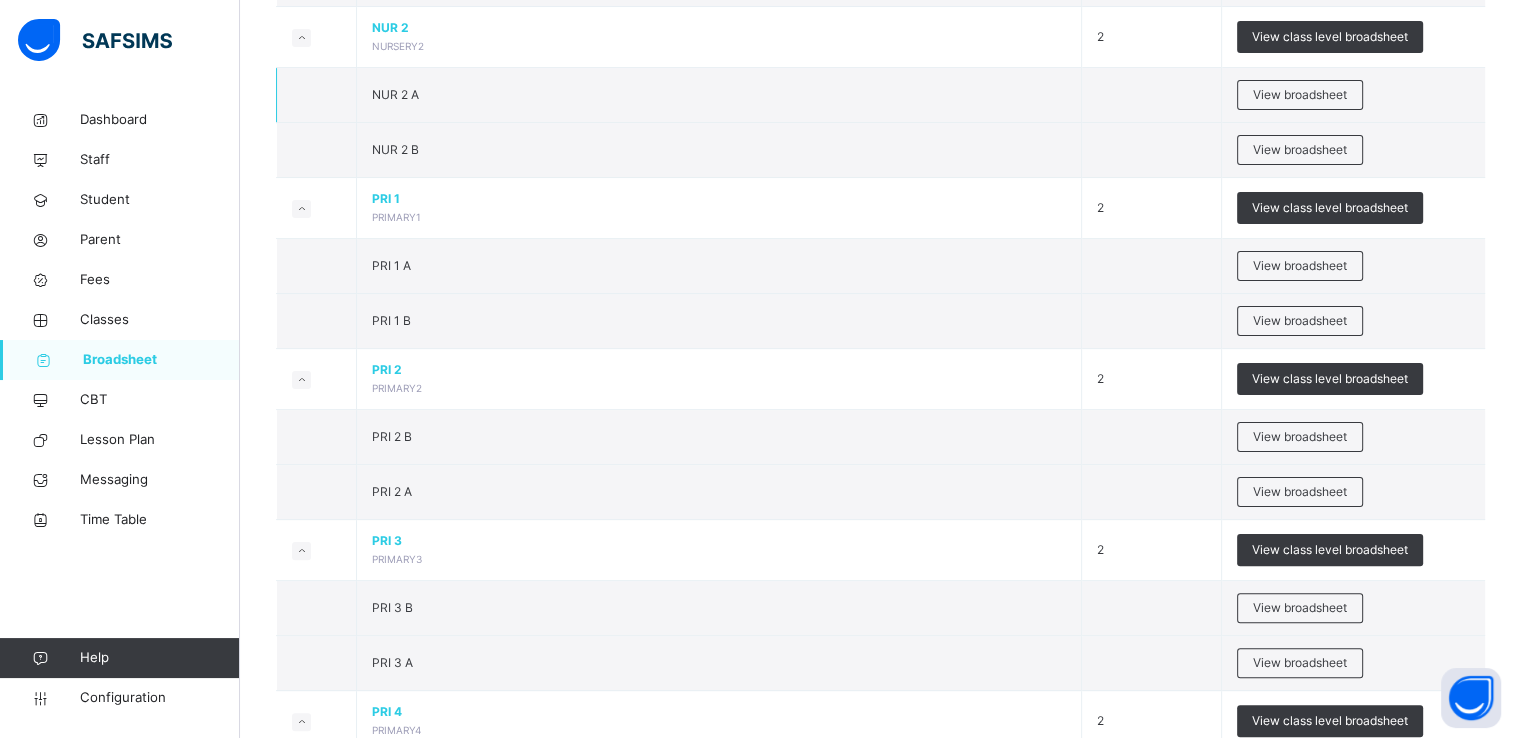 scroll, scrollTop: 403, scrollLeft: 0, axis: vertical 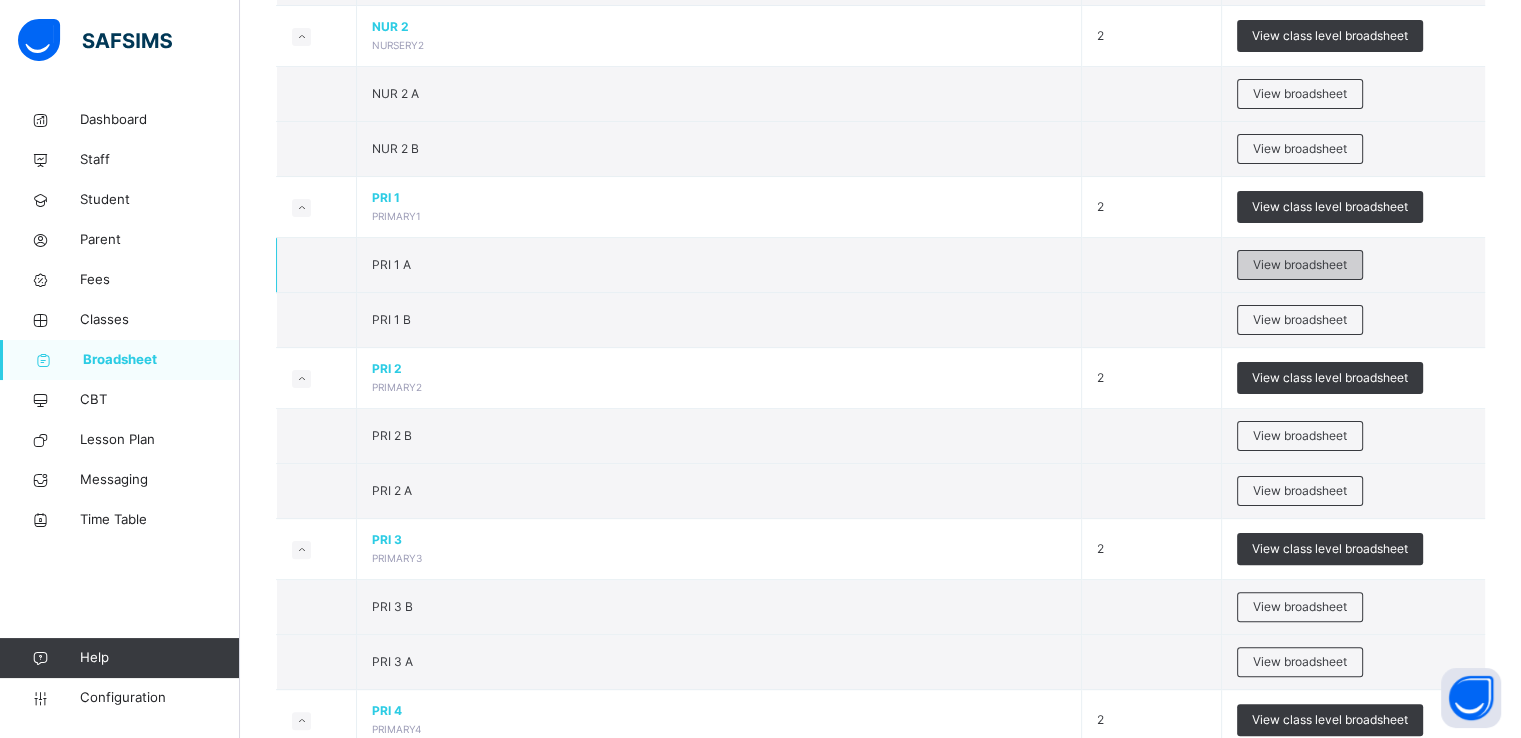 click on "View broadsheet" at bounding box center (1300, 265) 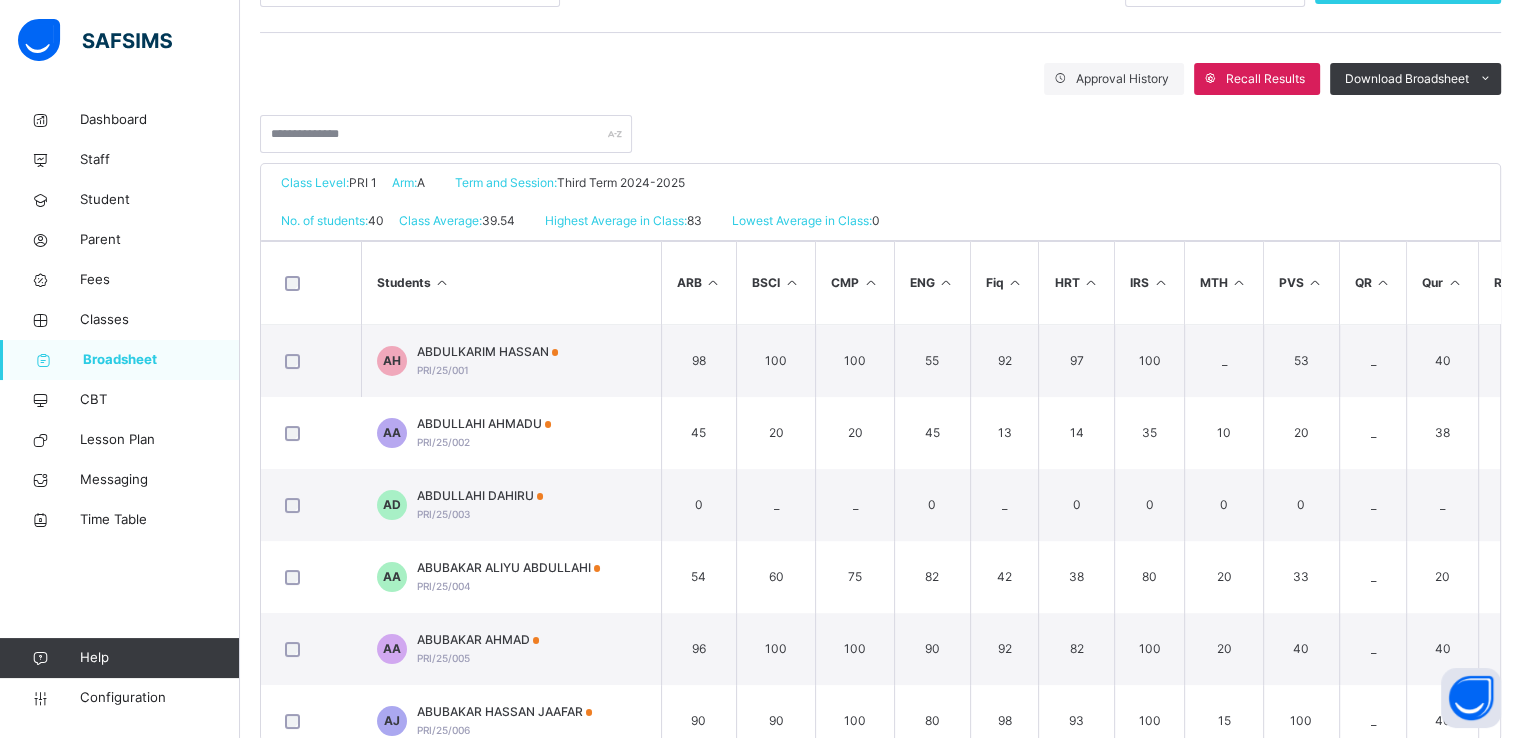 scroll, scrollTop: 355, scrollLeft: 0, axis: vertical 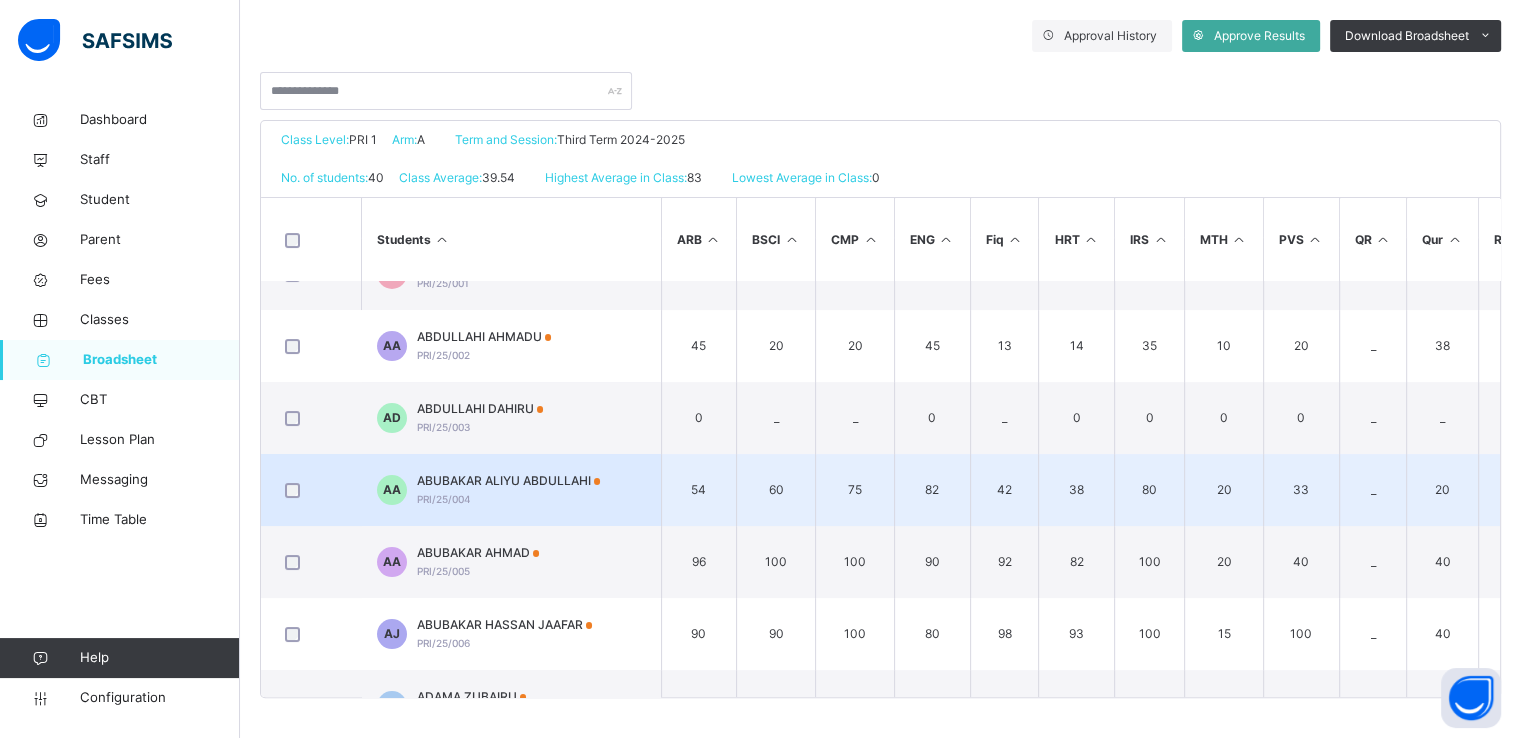 click on "[FIRST] [LAST] [LAST]   [ID]" at bounding box center [509, 490] 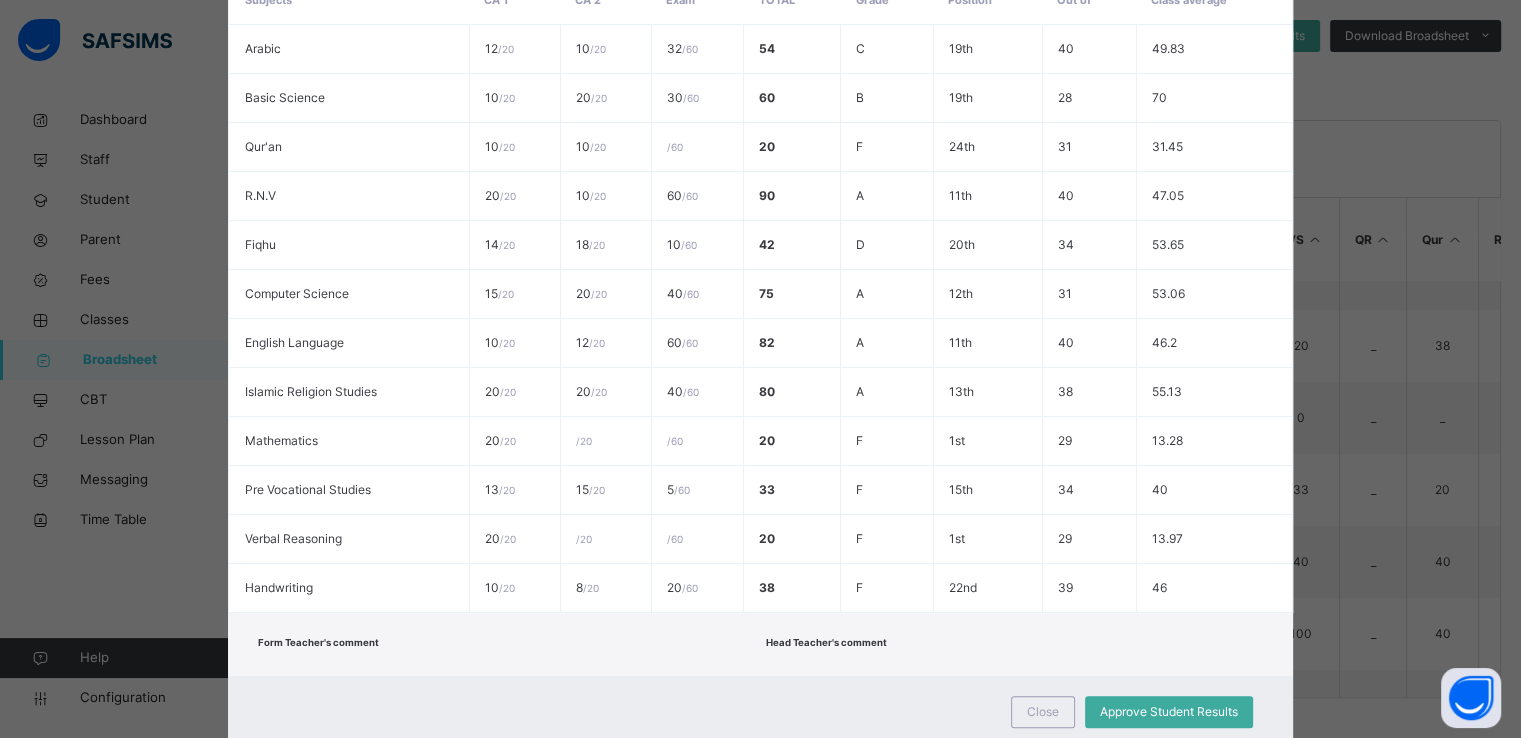 scroll, scrollTop: 492, scrollLeft: 0, axis: vertical 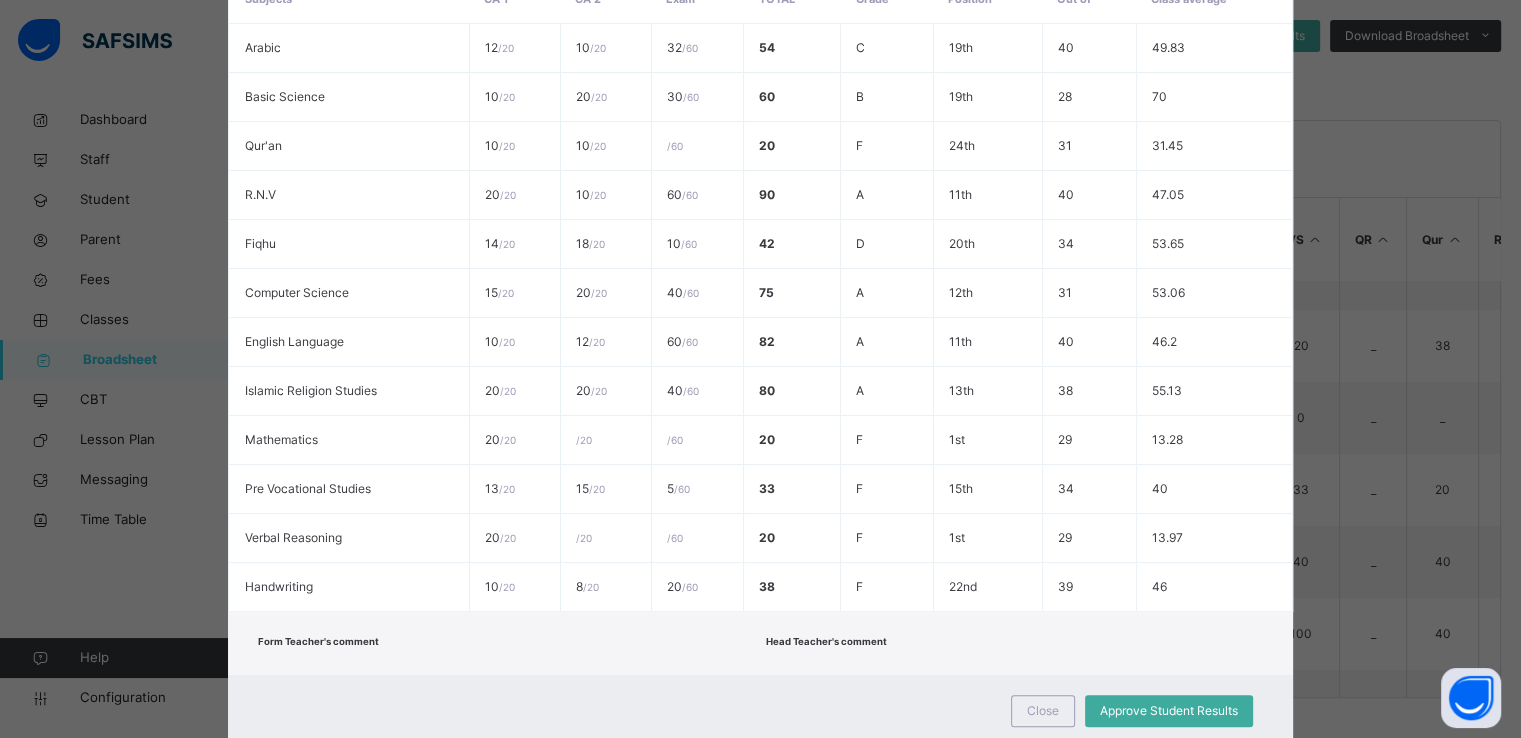click on "80" at bounding box center [792, 391] 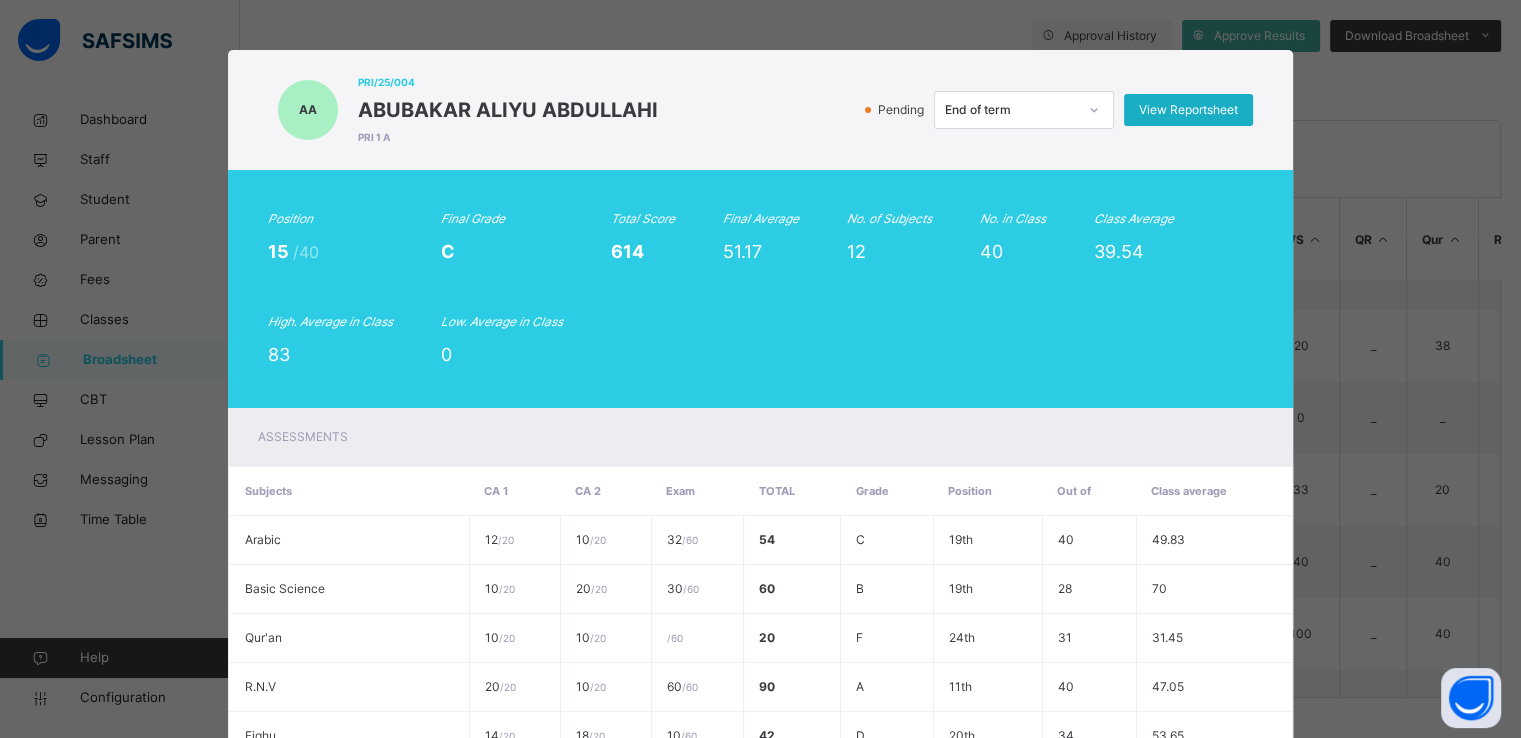 click on "View Reportsheet" at bounding box center (1188, 110) 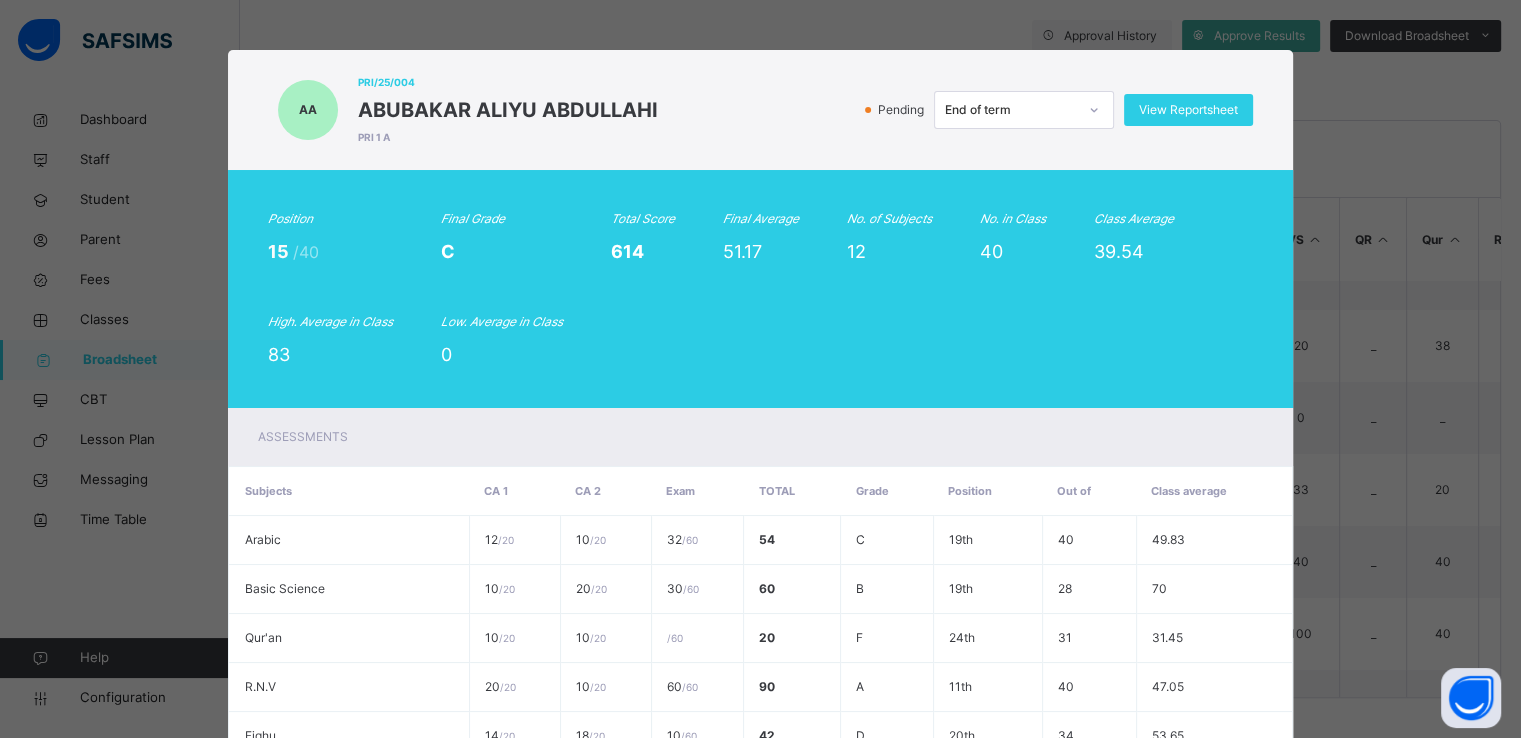 scroll, scrollTop: 548, scrollLeft: 0, axis: vertical 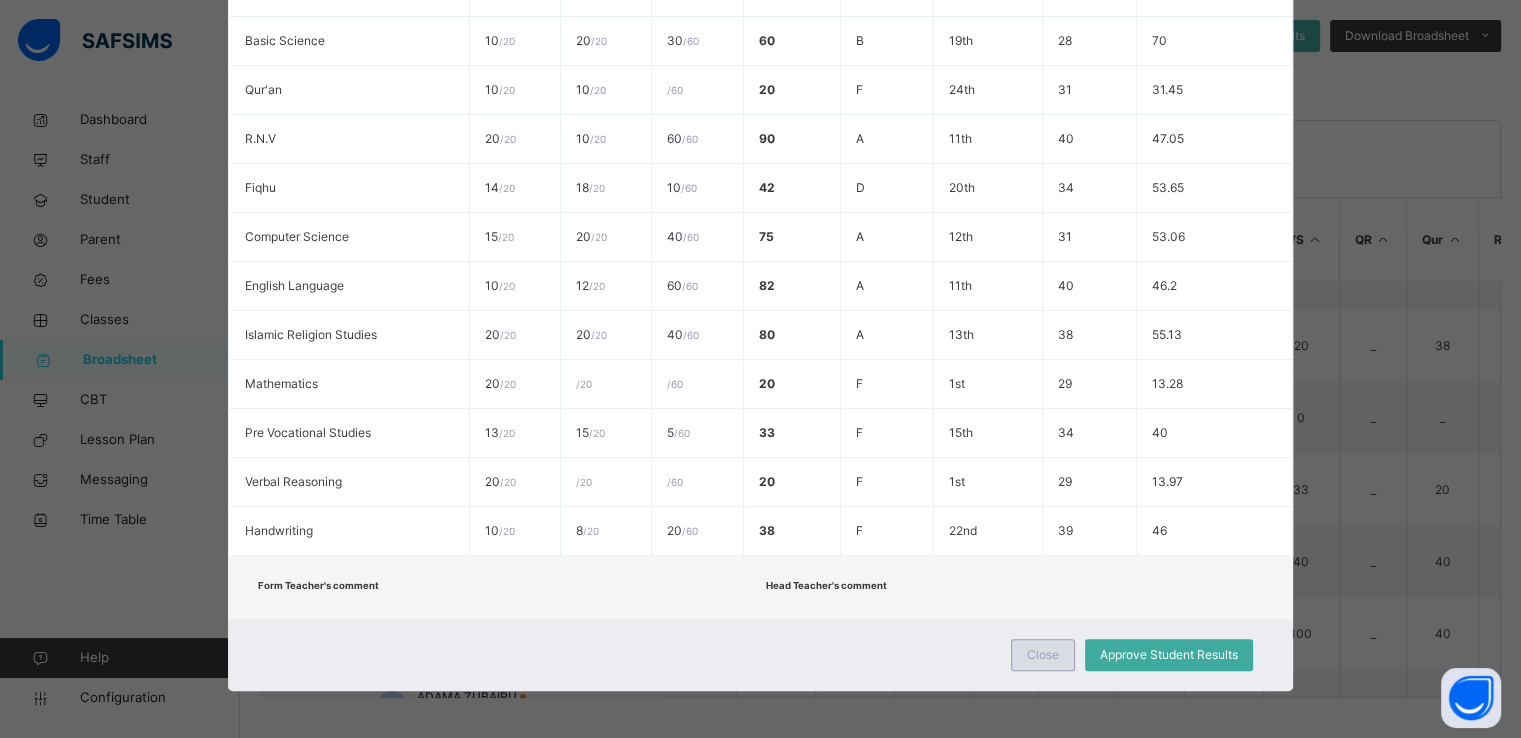 click on "Close" at bounding box center [1043, 655] 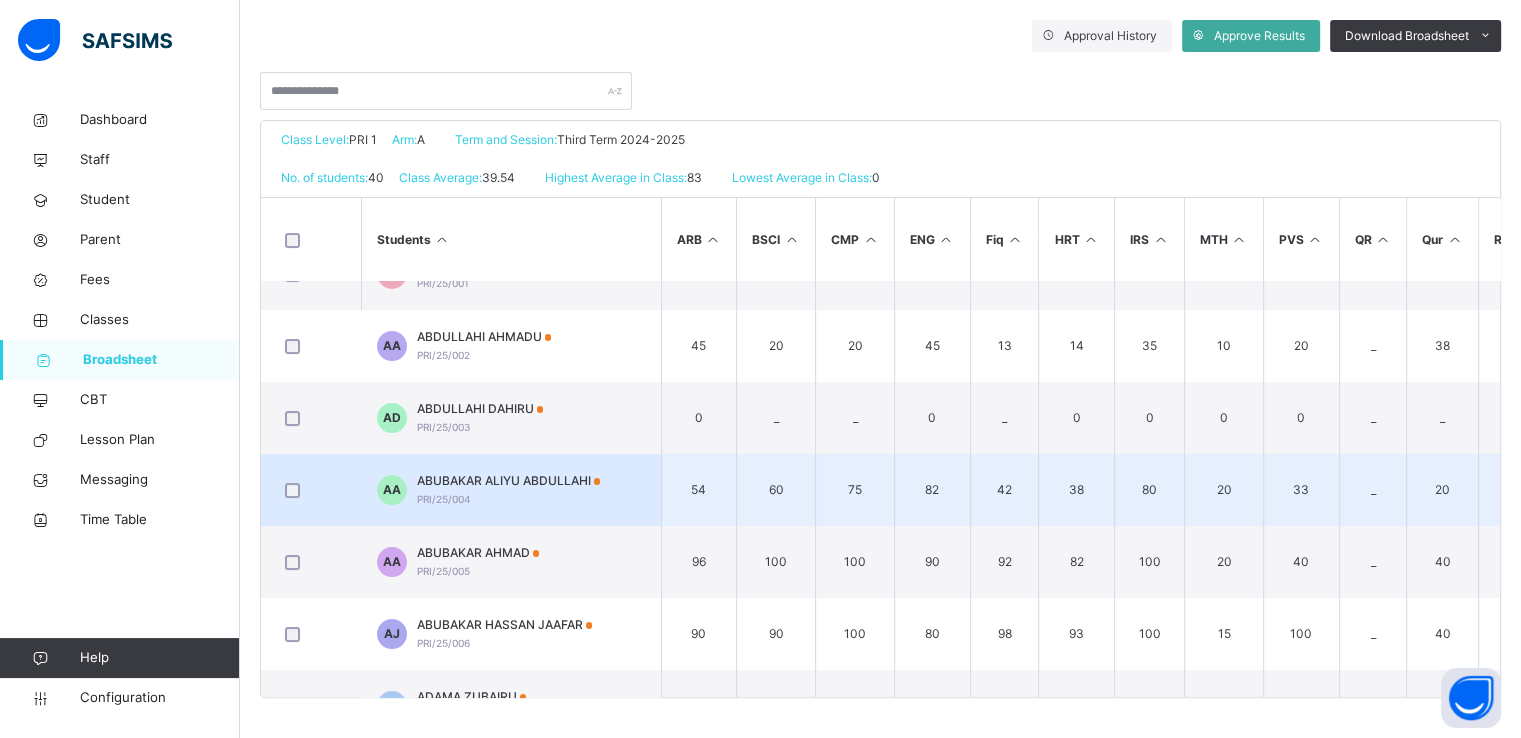 scroll, scrollTop: 0, scrollLeft: 0, axis: both 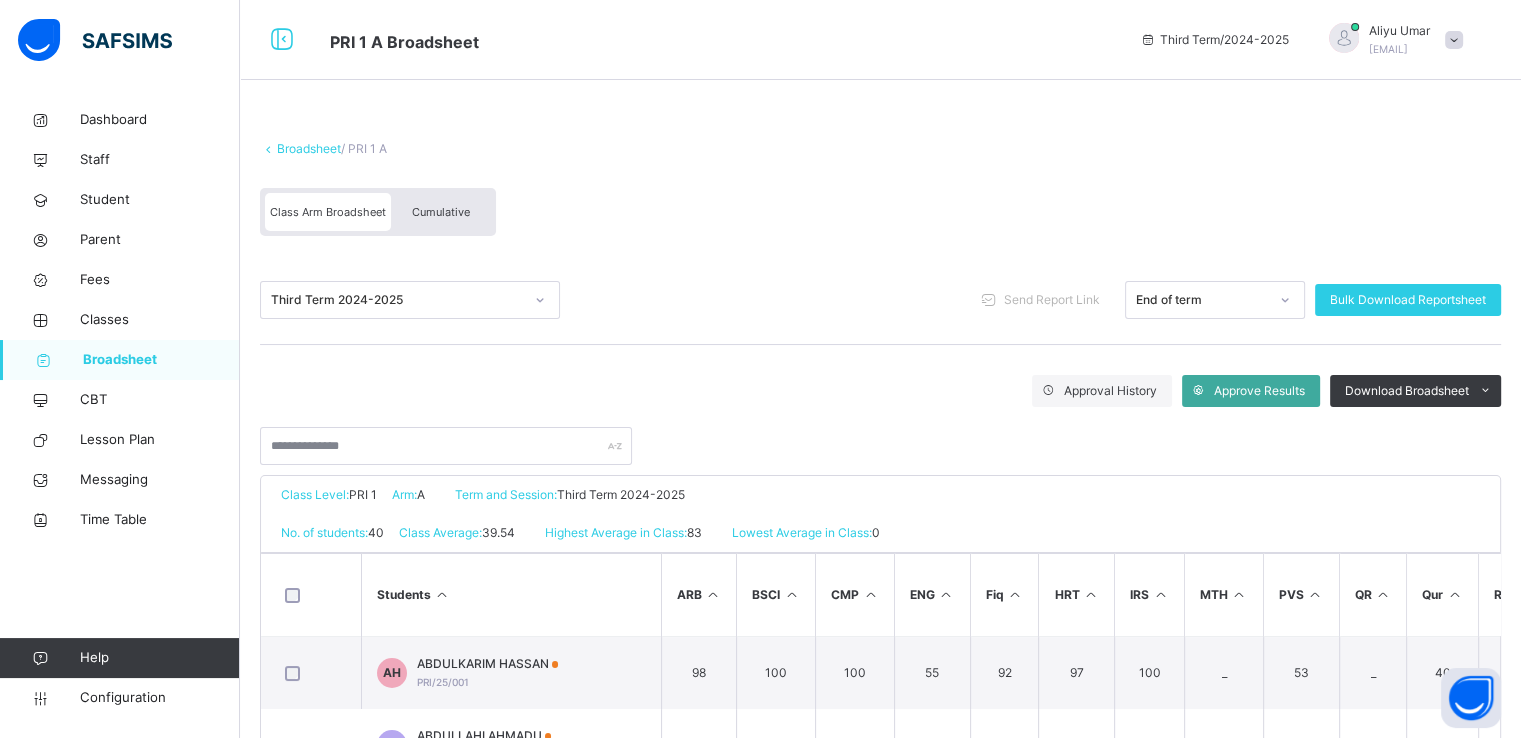 click on "Broadsheet" at bounding box center [309, 148] 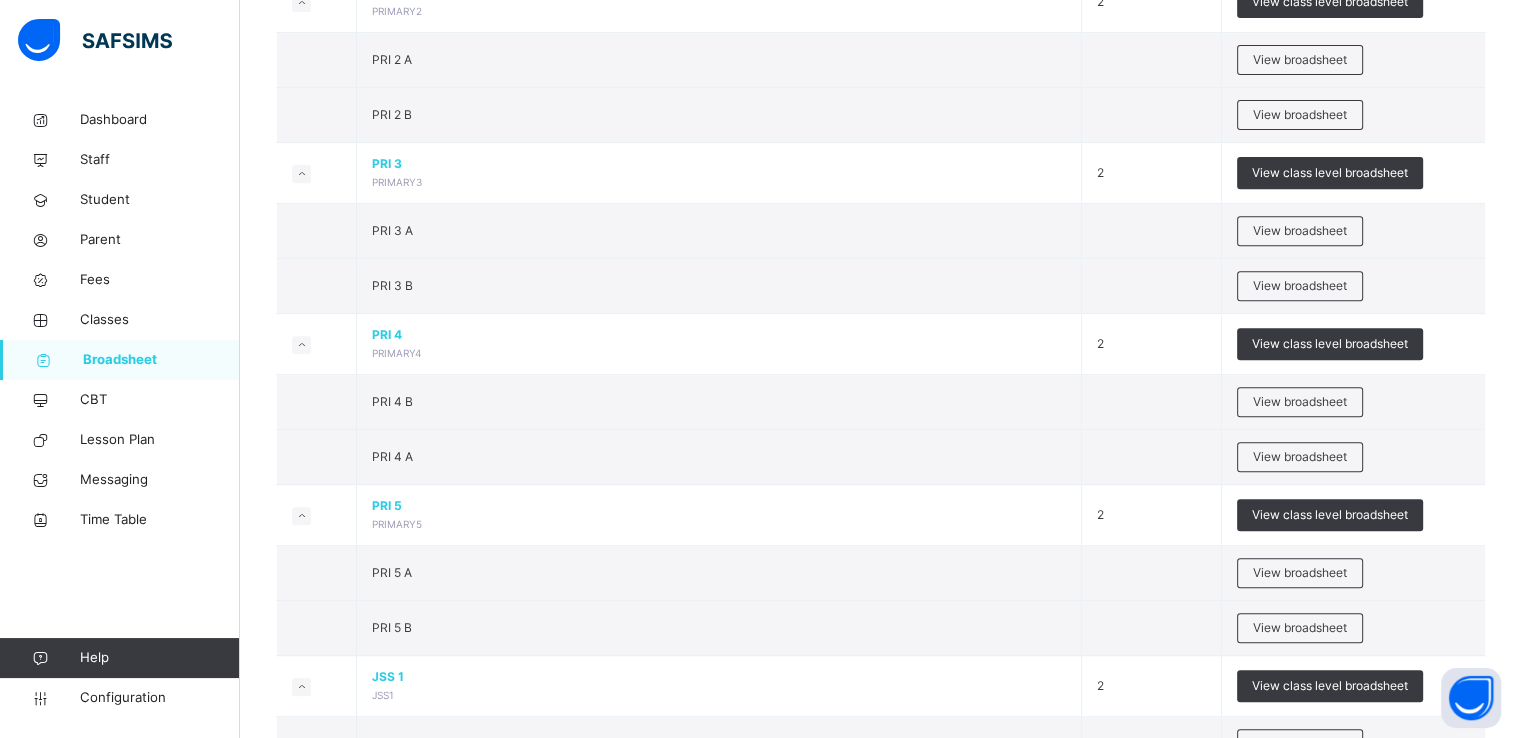 scroll, scrollTop: 780, scrollLeft: 0, axis: vertical 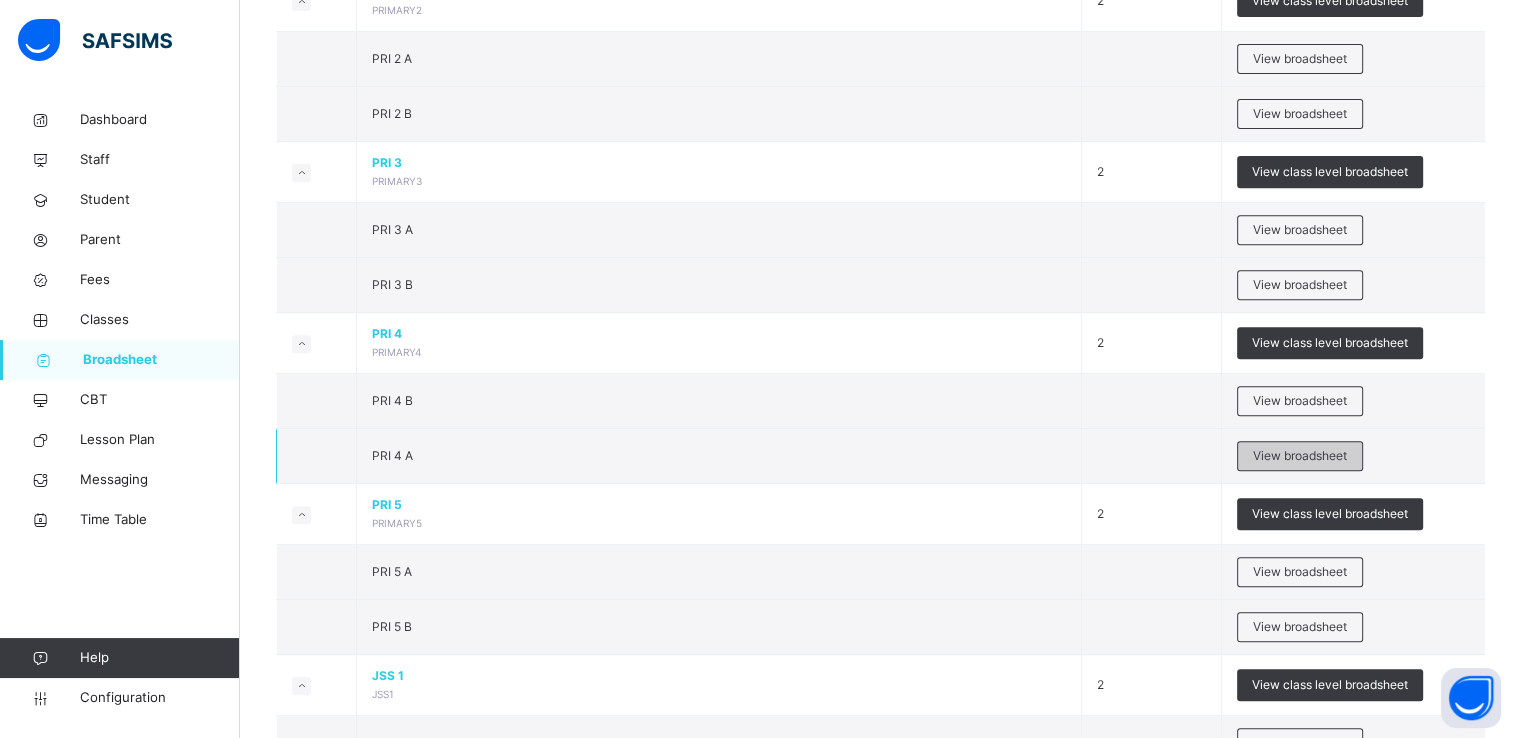 click on "View broadsheet" at bounding box center [1300, 456] 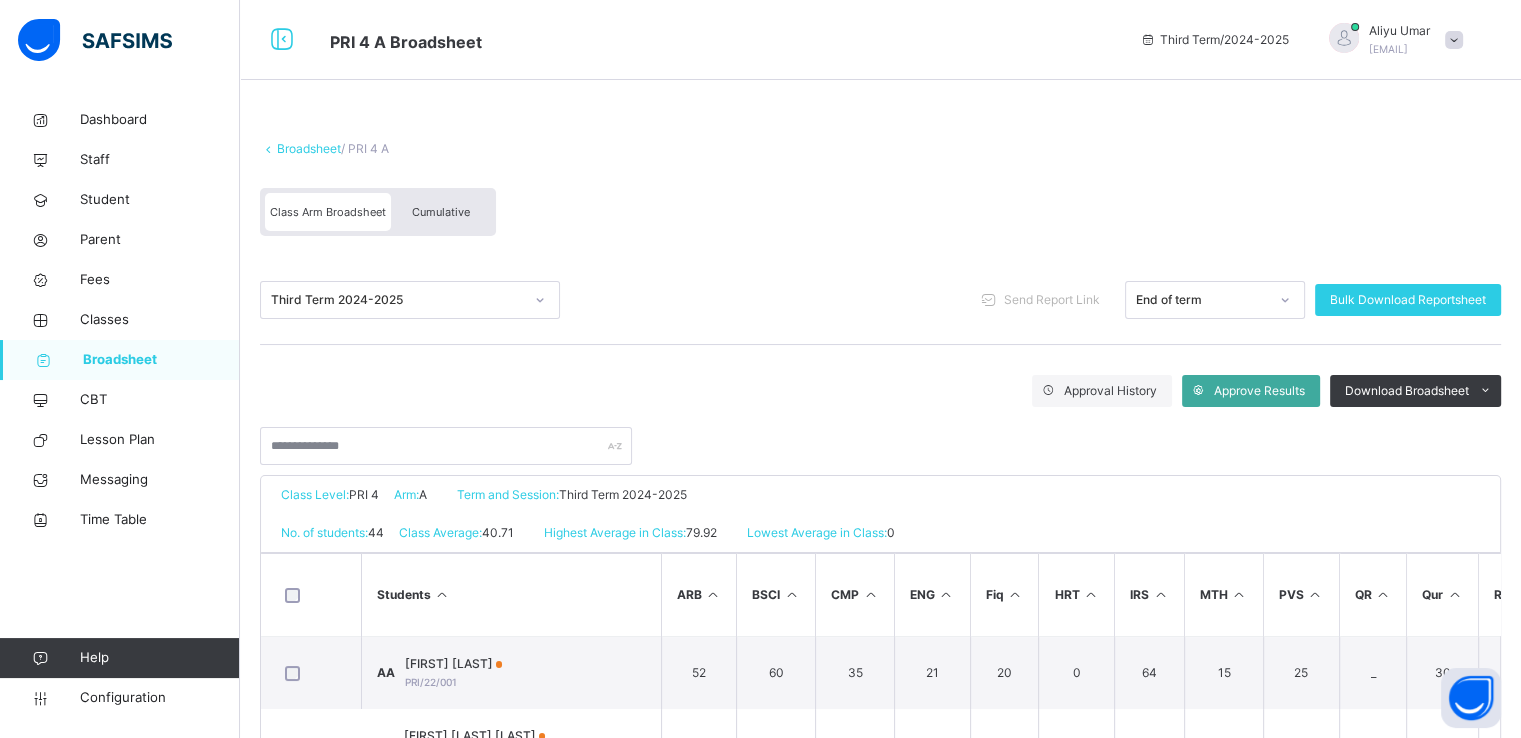 scroll, scrollTop: 355, scrollLeft: 0, axis: vertical 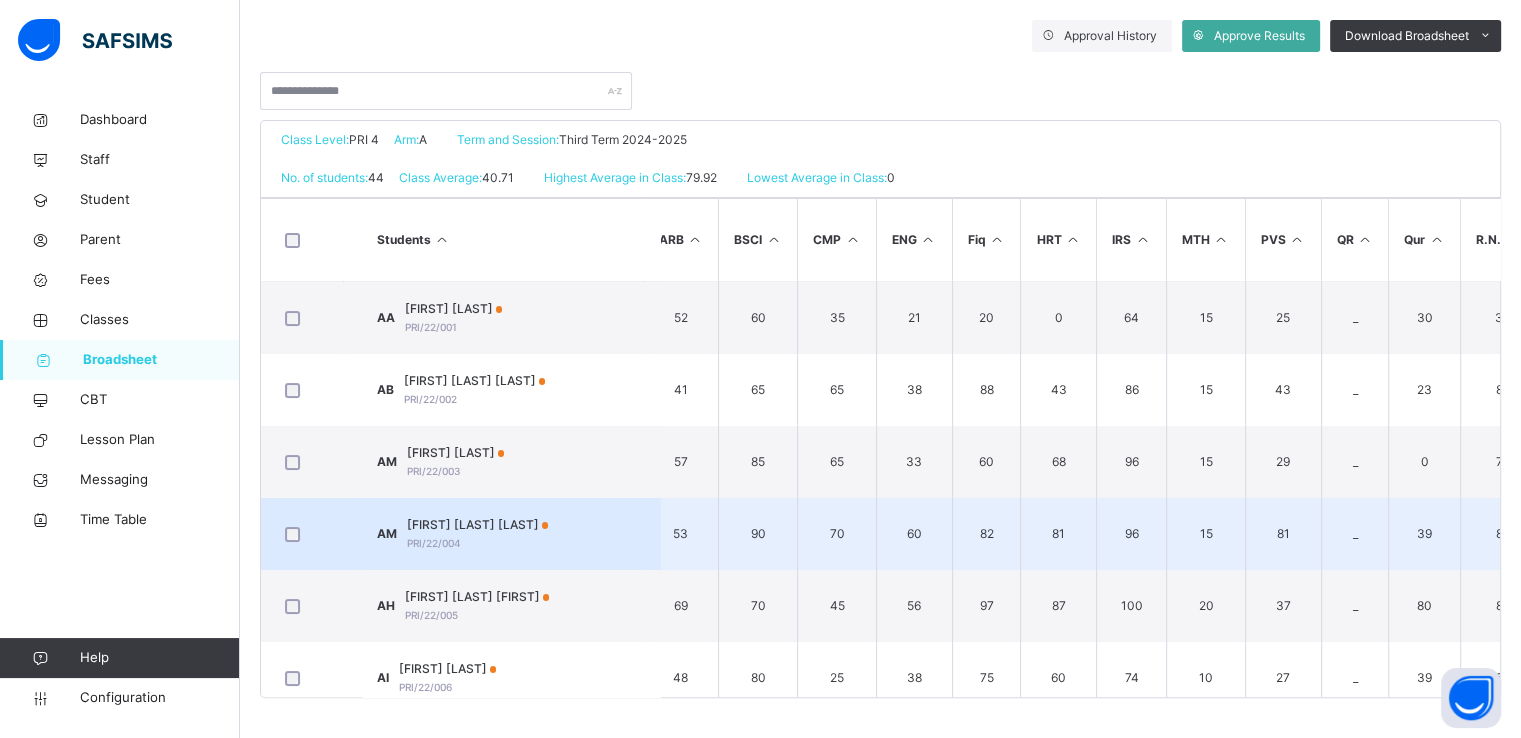 click on "[FIRST] [LAST] [LAST]   [ID]" at bounding box center [478, 534] 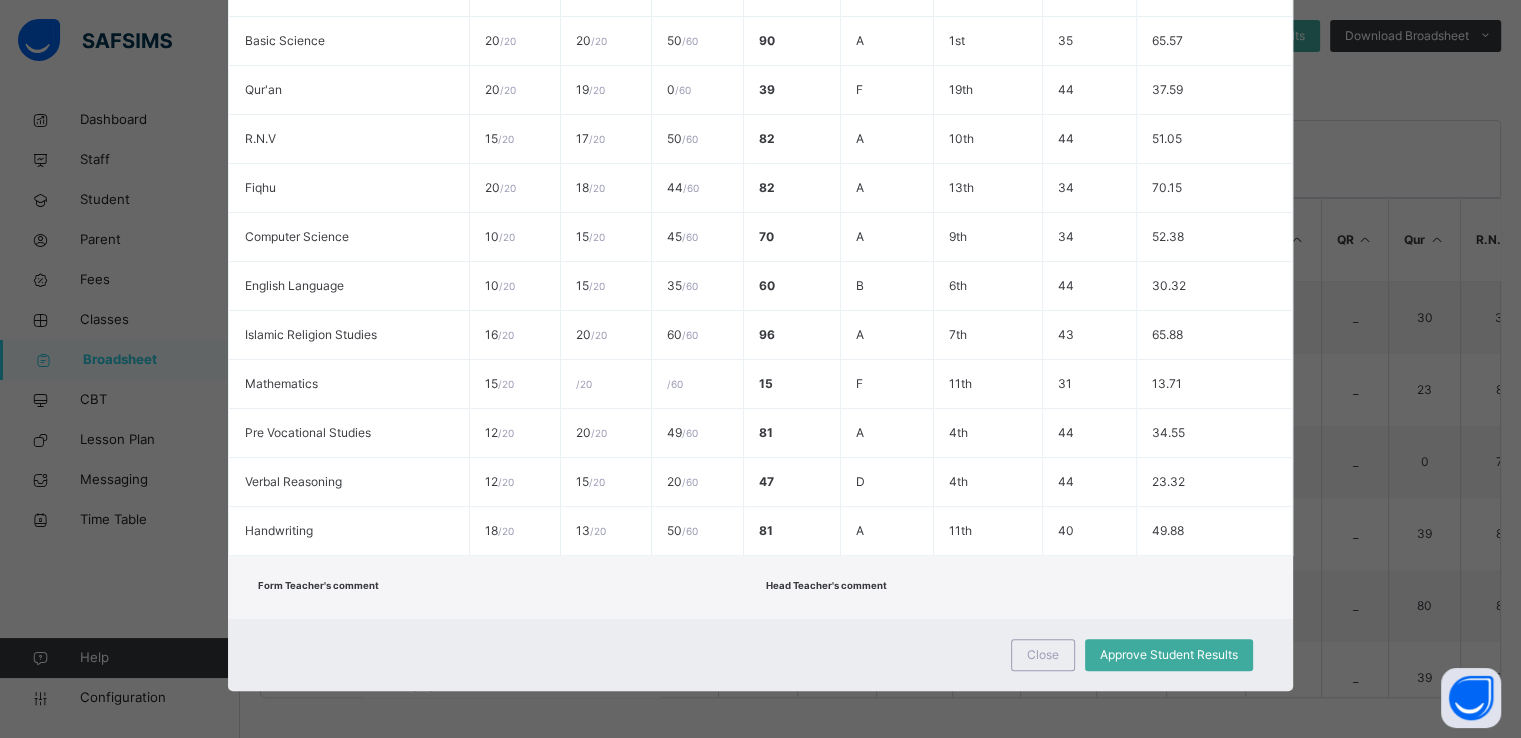 scroll, scrollTop: 0, scrollLeft: 0, axis: both 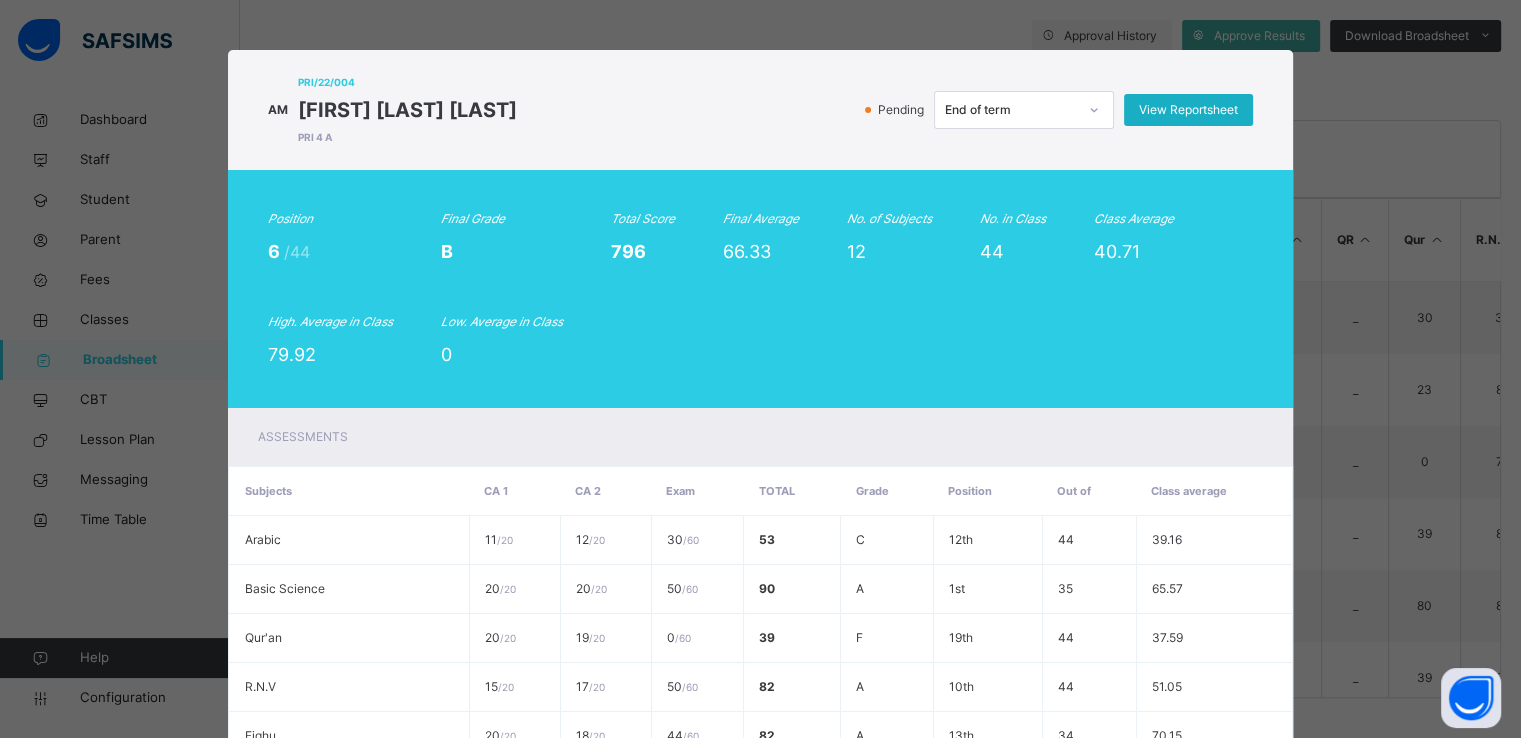 click on "View Reportsheet" at bounding box center [1188, 110] 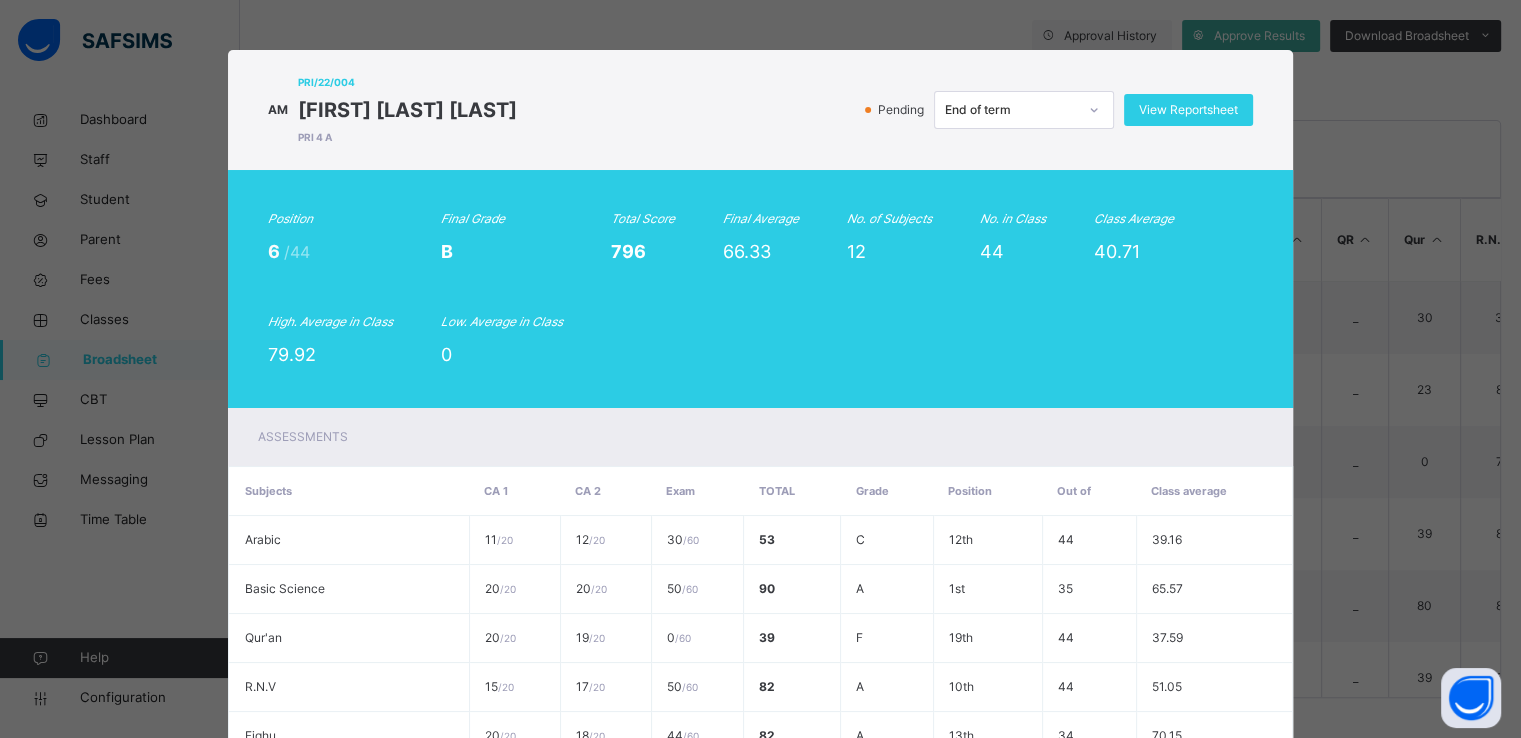 scroll, scrollTop: 548, scrollLeft: 0, axis: vertical 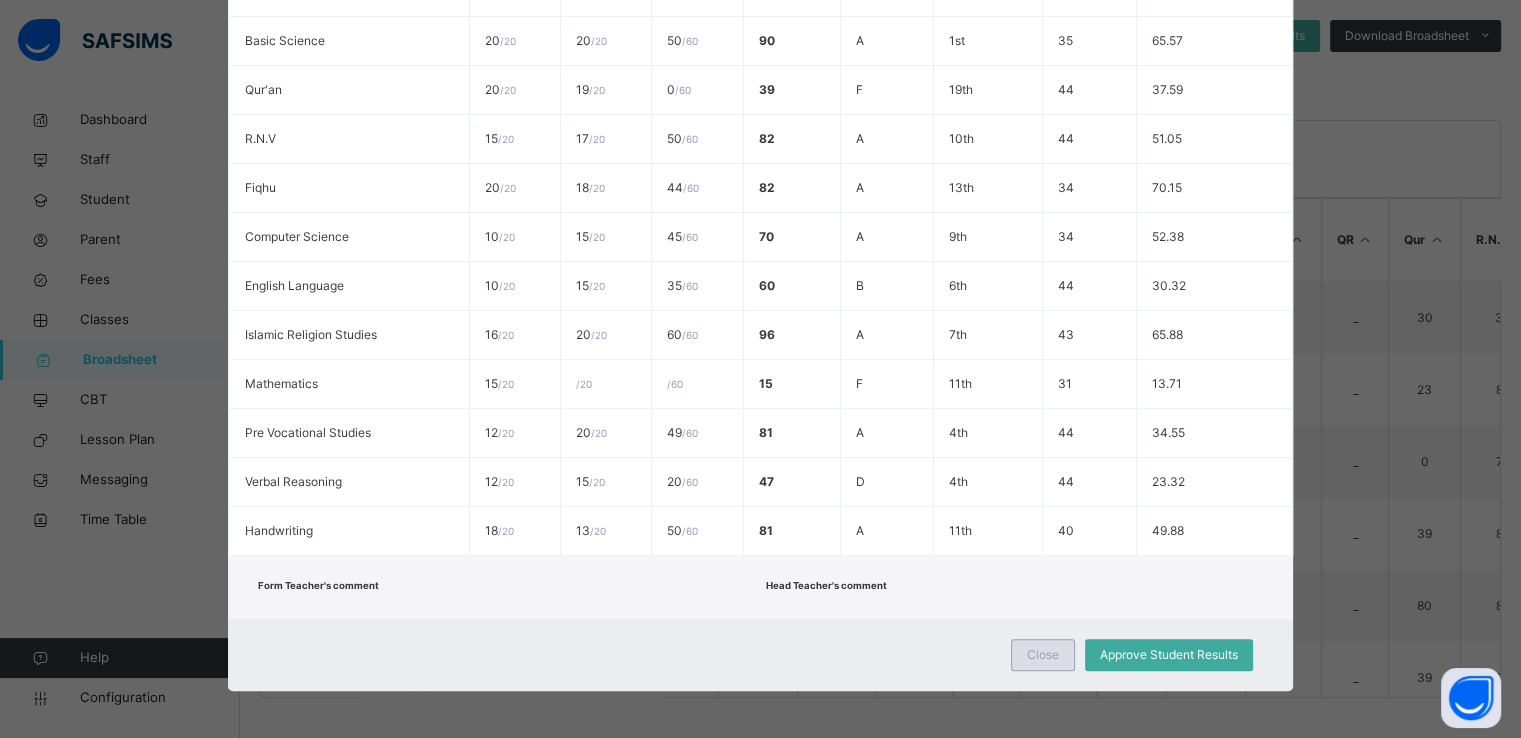 click on "Close" at bounding box center (1043, 655) 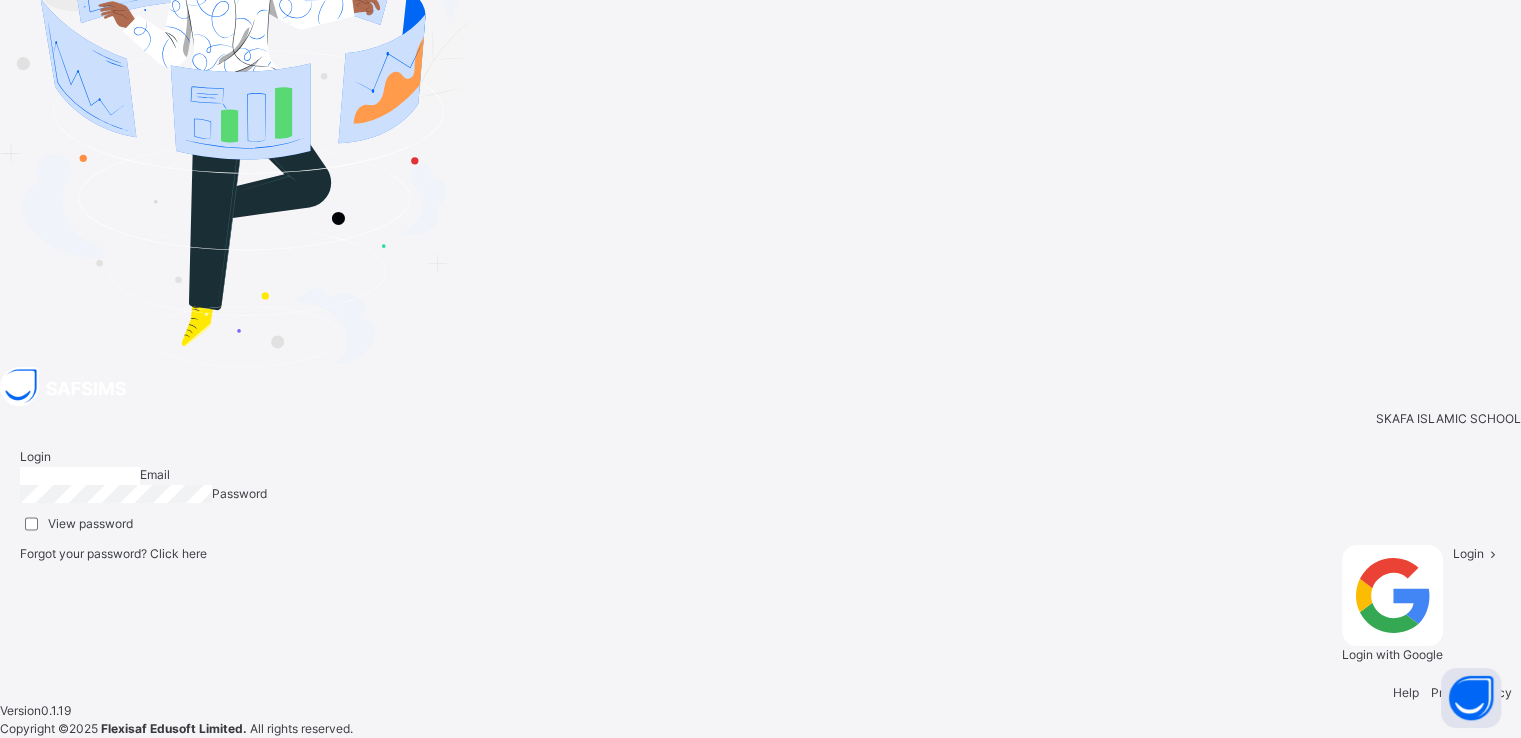 type on "**********" 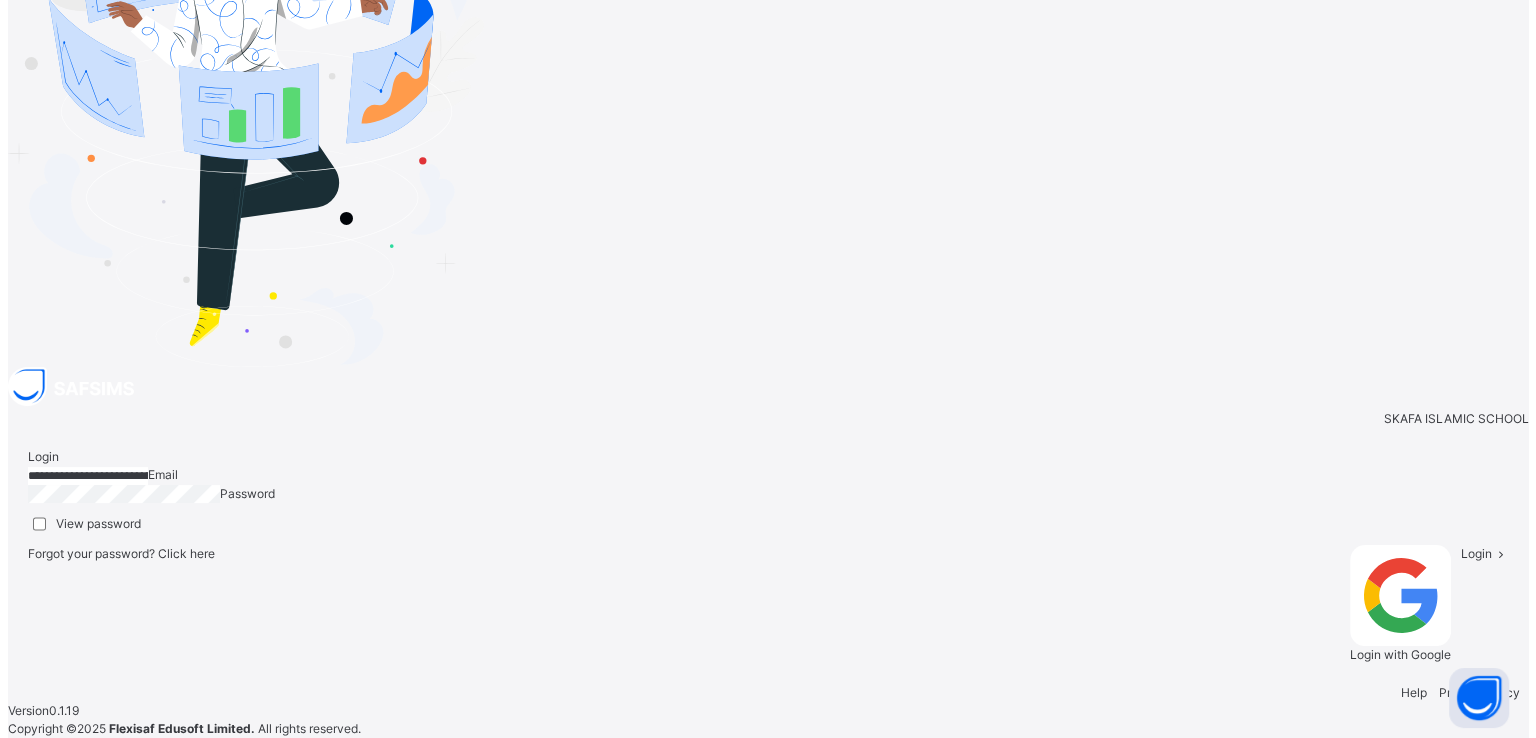 scroll, scrollTop: 0, scrollLeft: 0, axis: both 